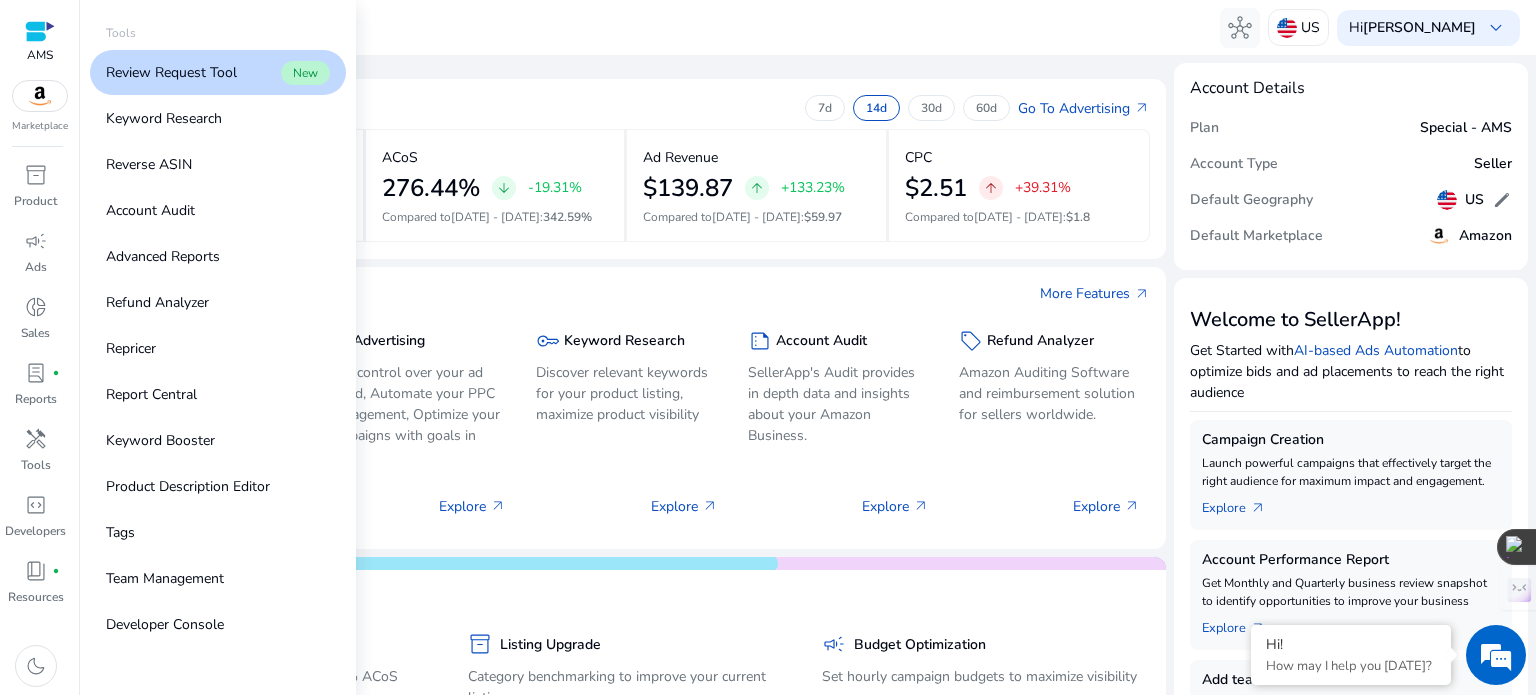 scroll, scrollTop: 0, scrollLeft: 0, axis: both 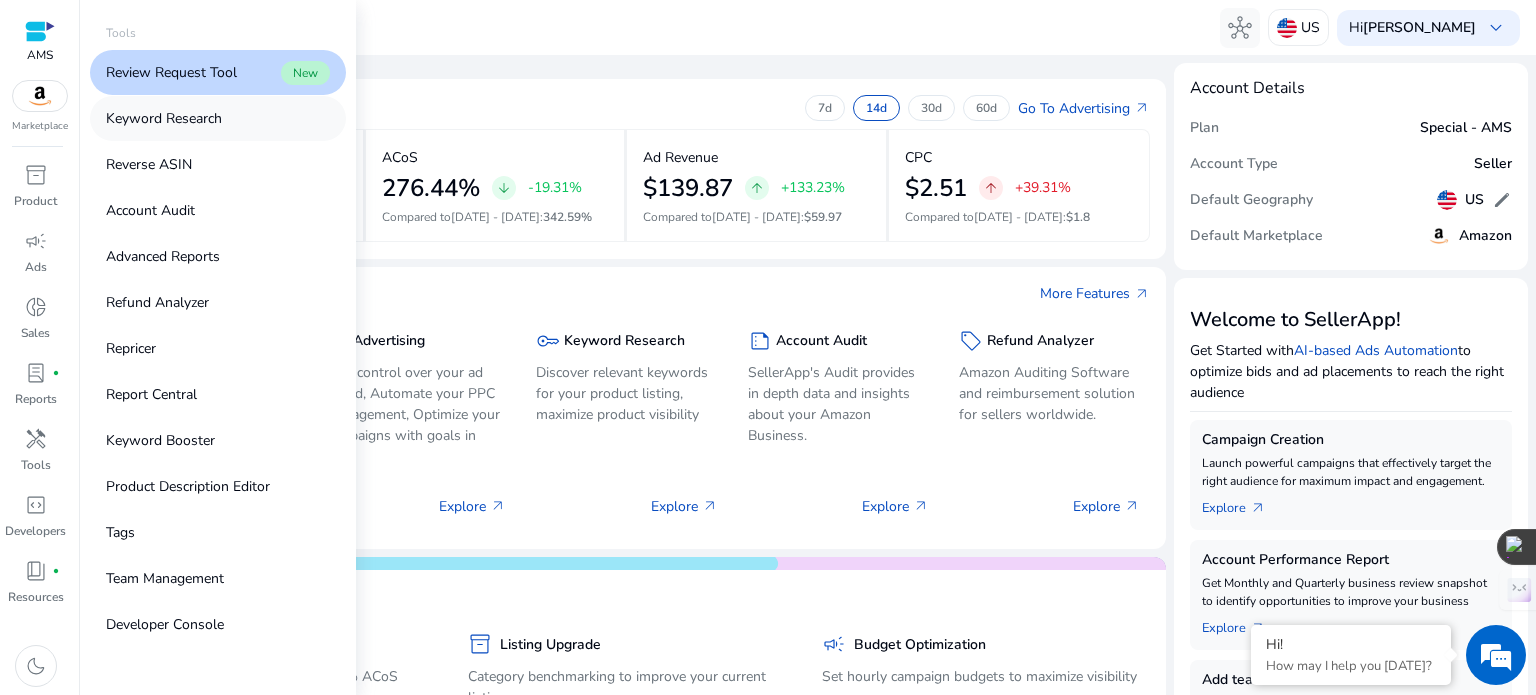 click on "Keyword Research" at bounding box center (164, 118) 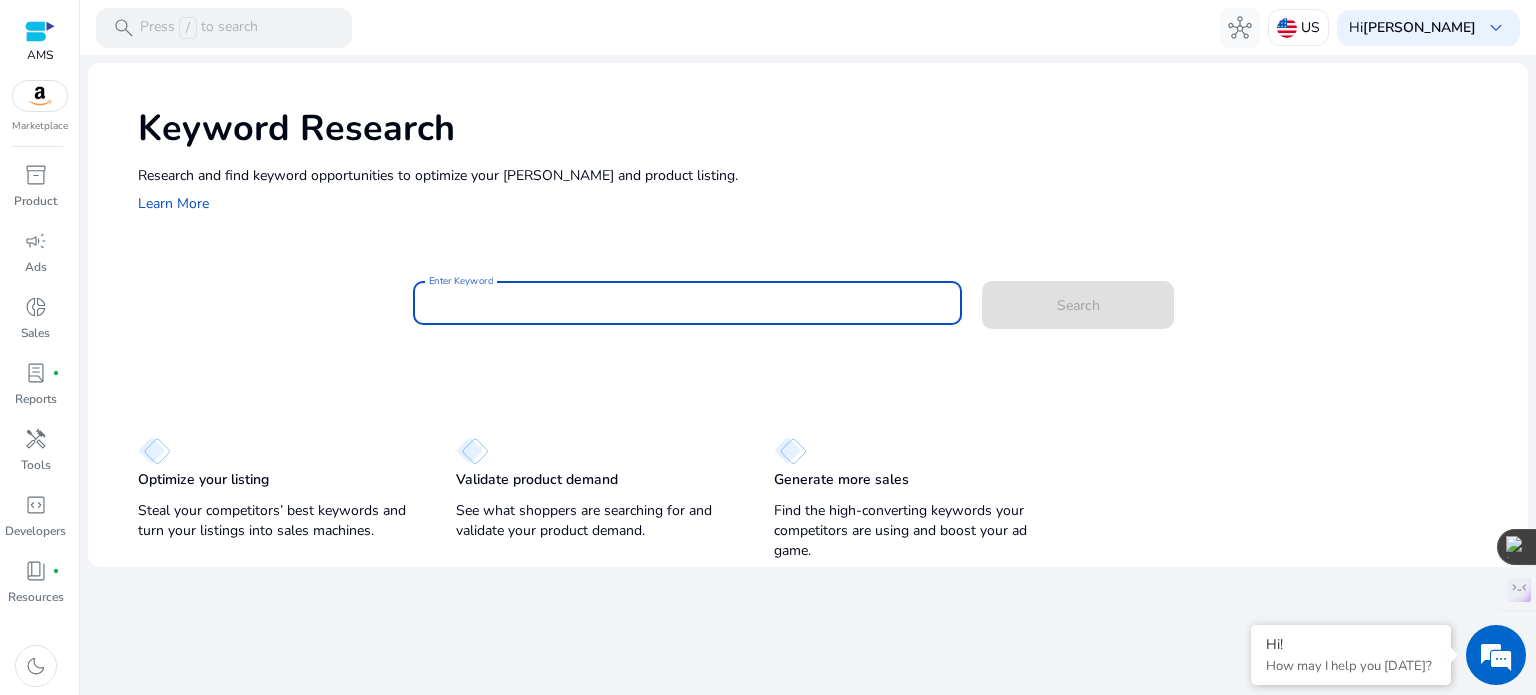 click on "Enter Keyword" at bounding box center [688, 303] 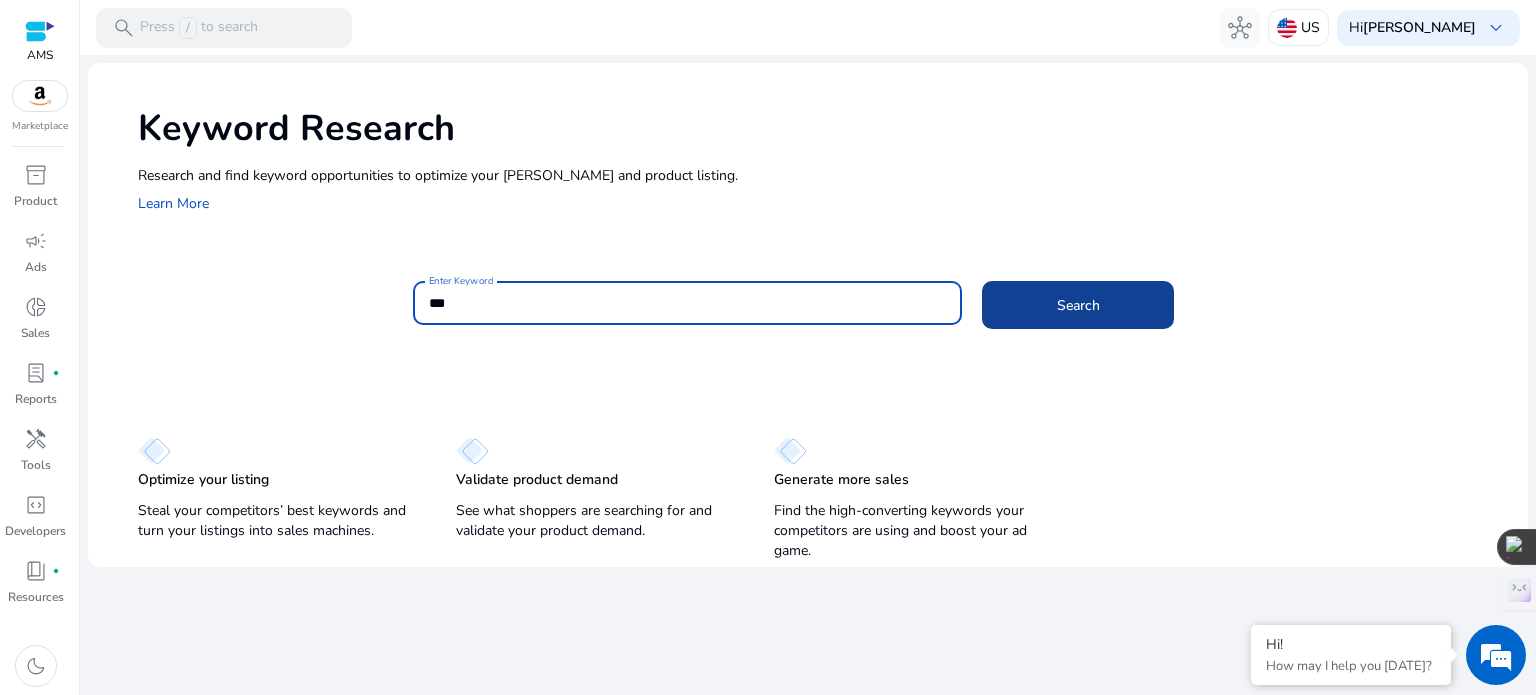 click on "Search" 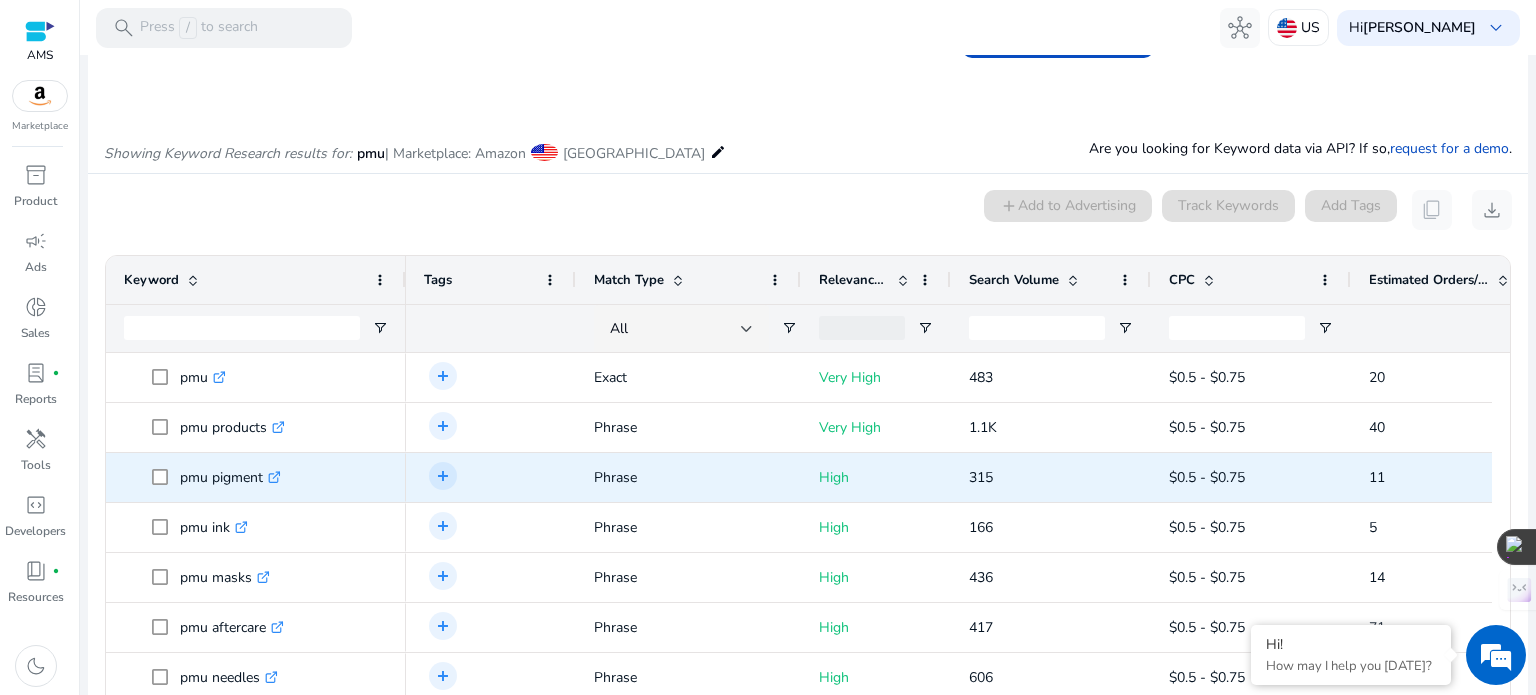scroll, scrollTop: 170, scrollLeft: 0, axis: vertical 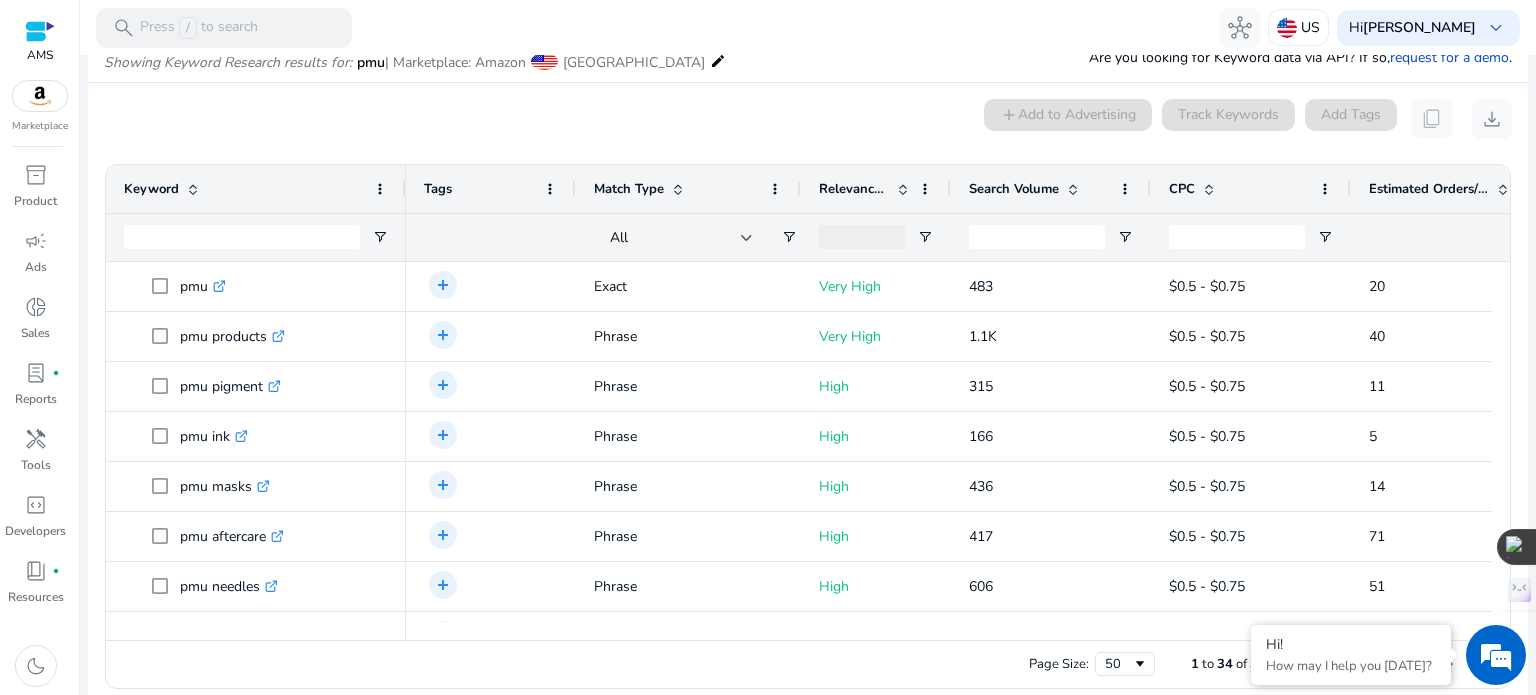 click at bounding box center (1073, 189) 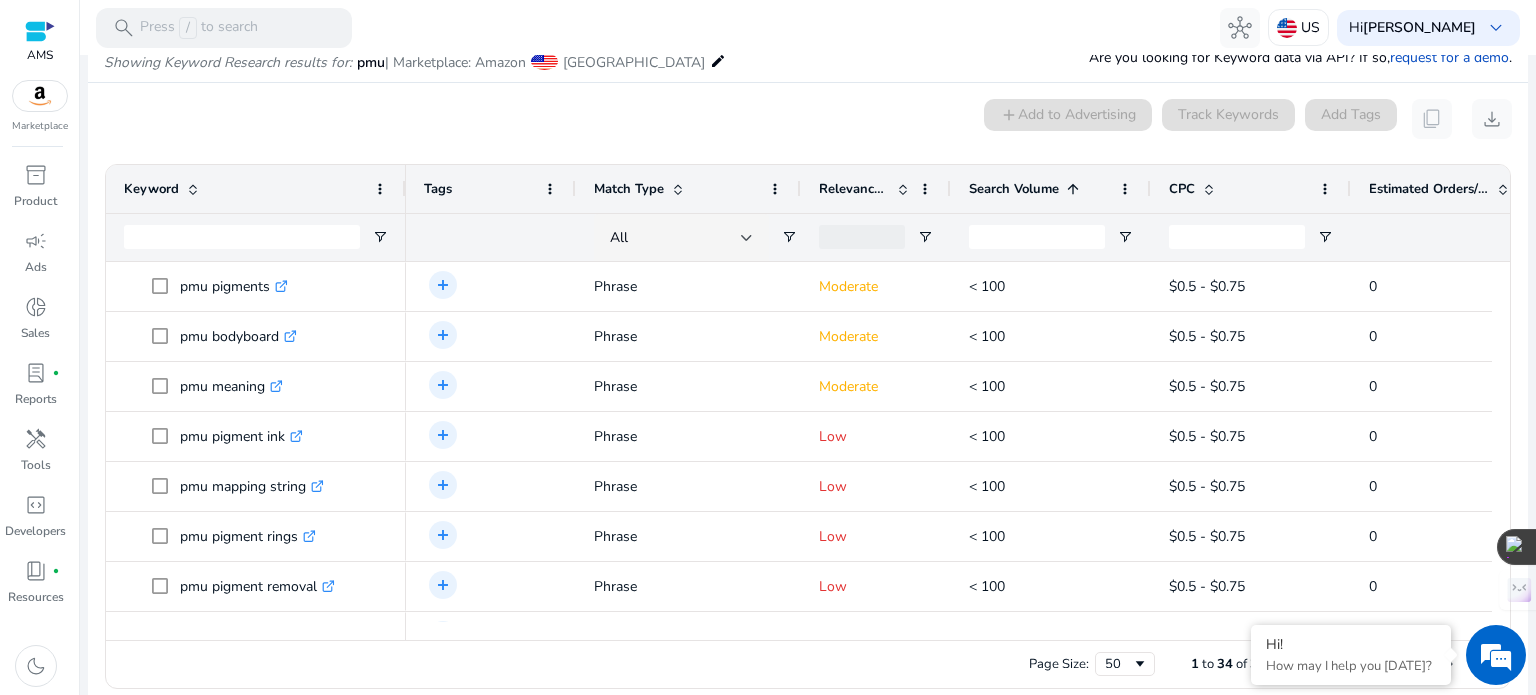 click at bounding box center (1073, 189) 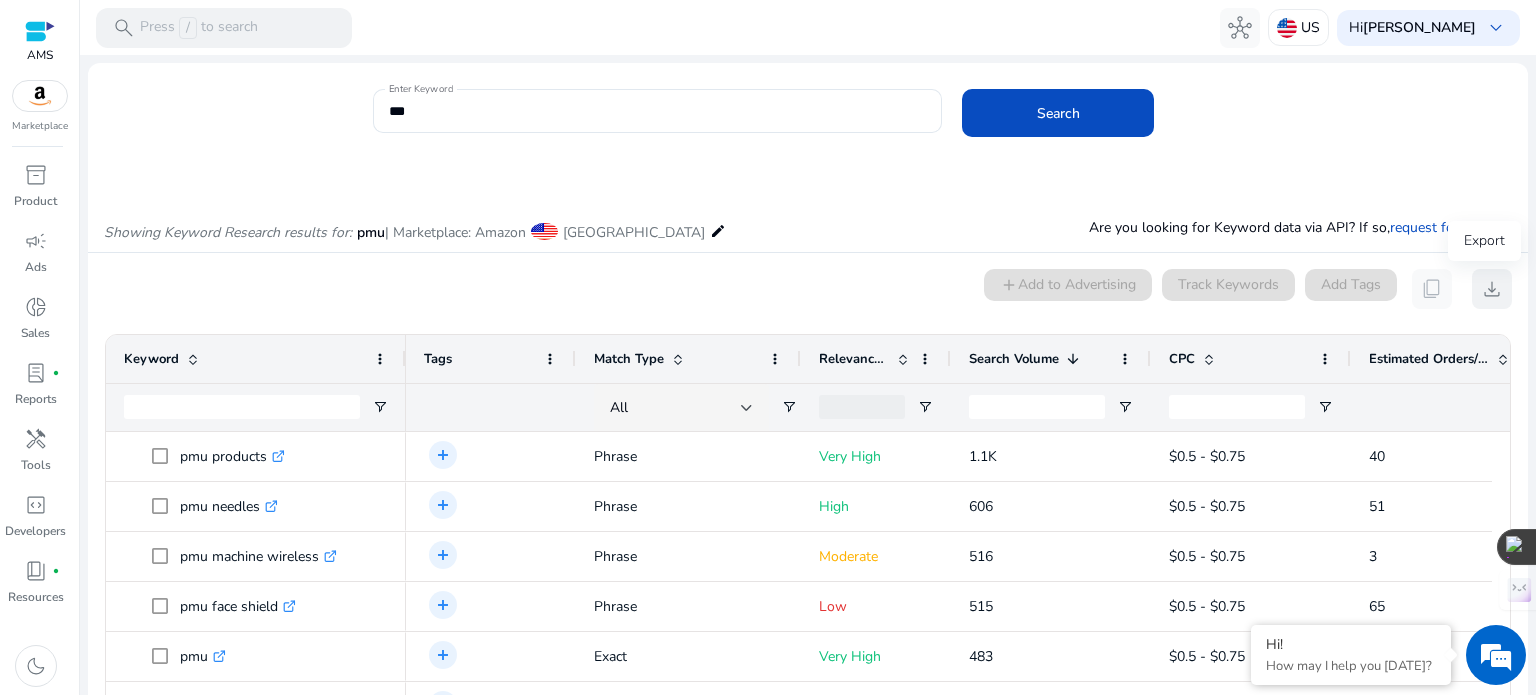 click on "download" 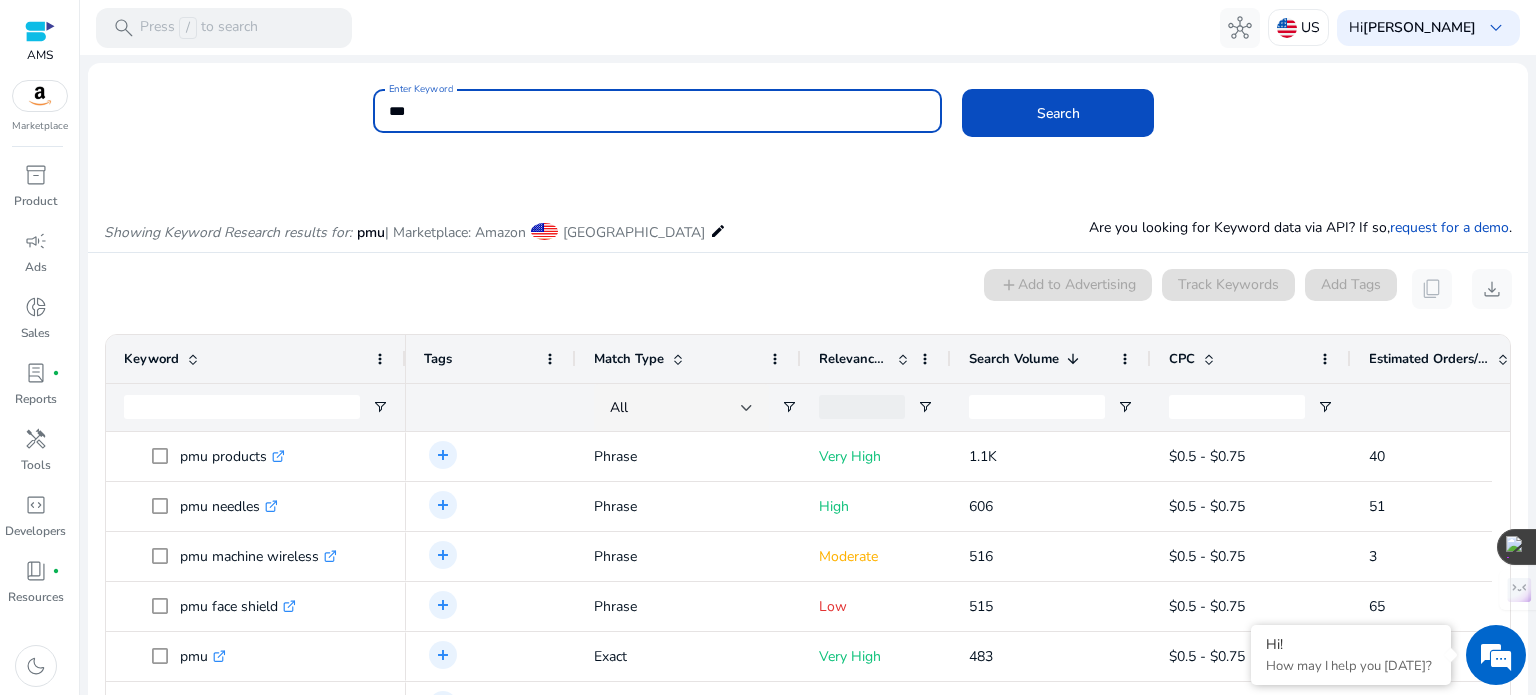 click on "***" at bounding box center (658, 111) 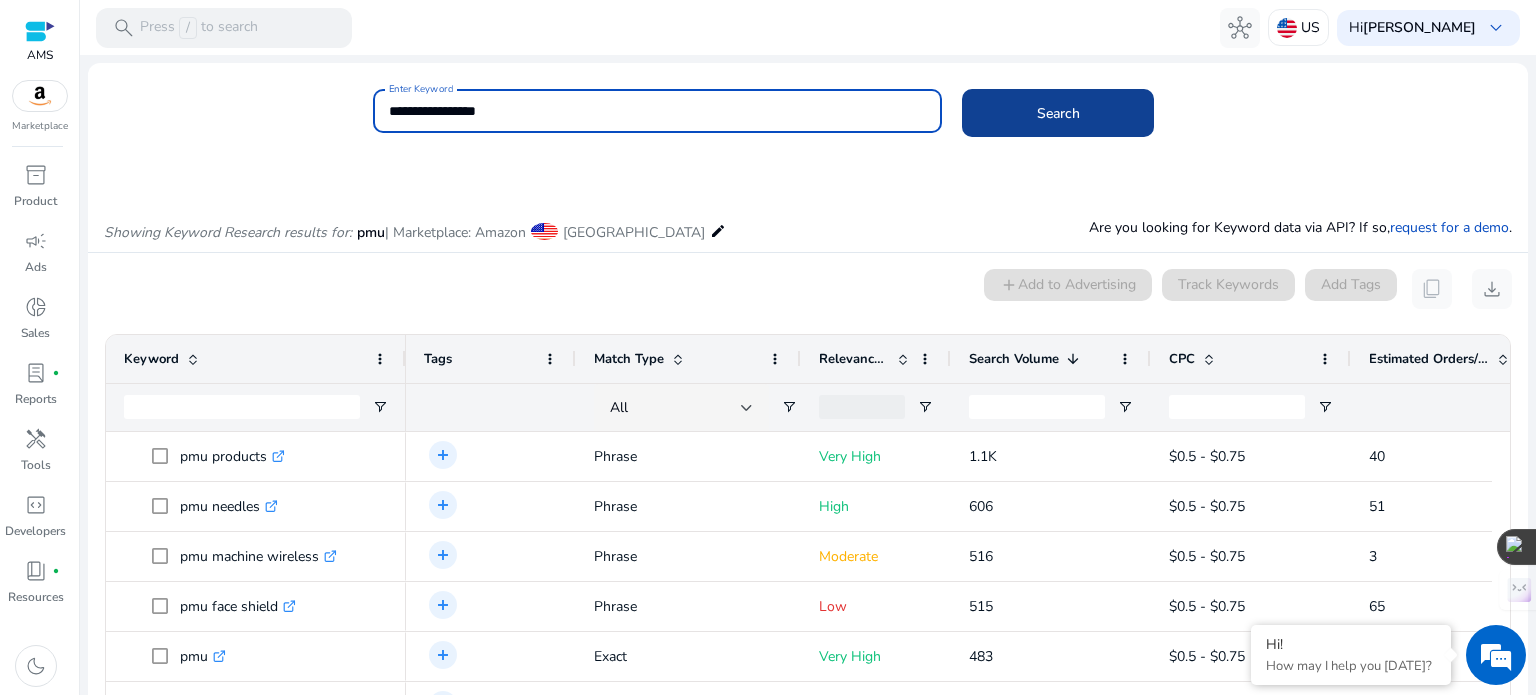 click on "Search" 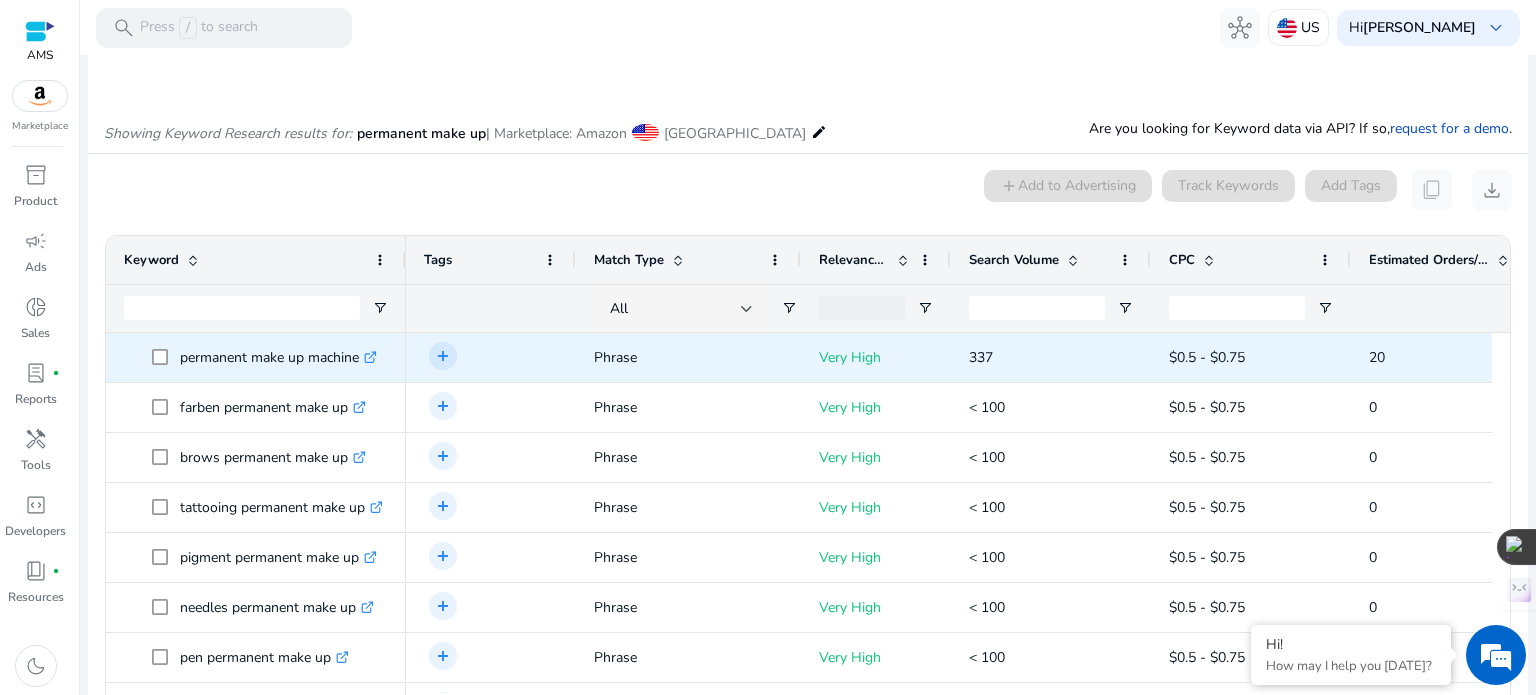 scroll, scrollTop: 170, scrollLeft: 0, axis: vertical 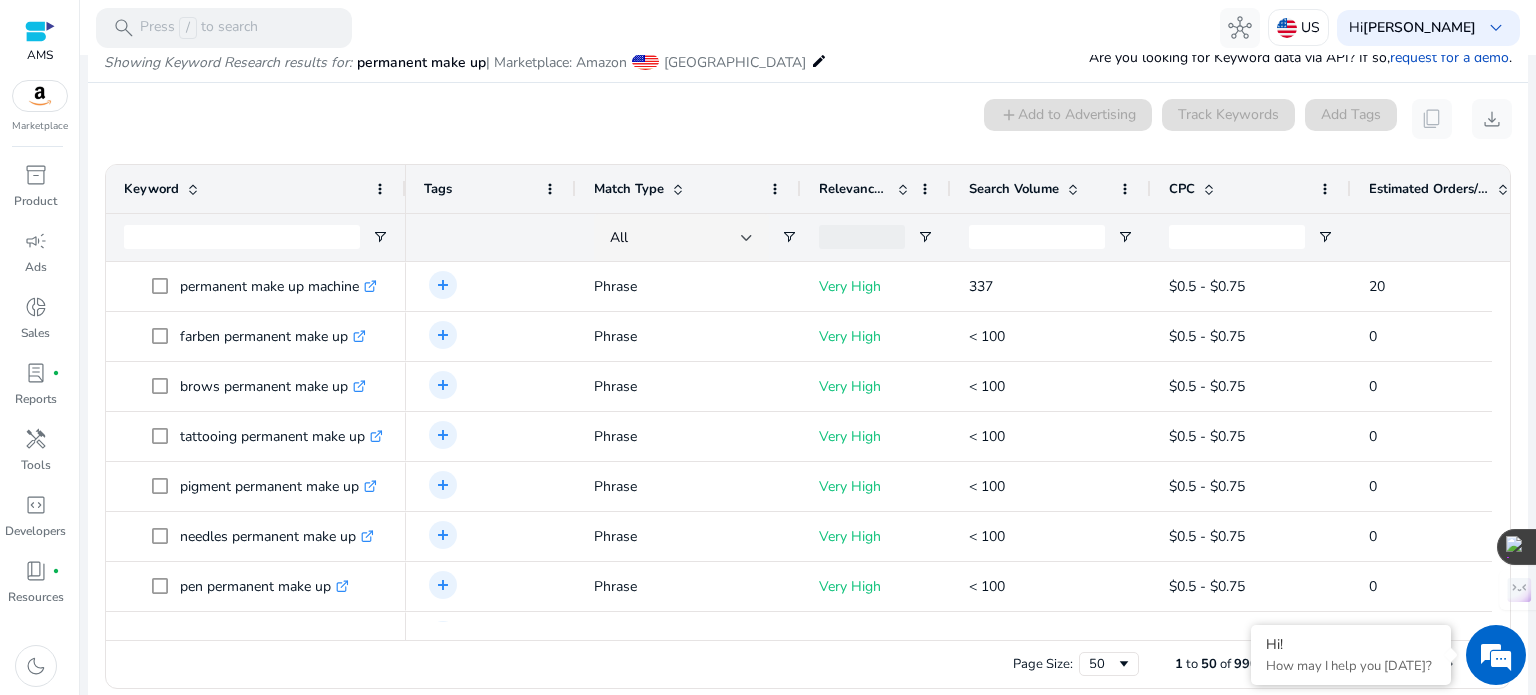 click on "Search Volume" at bounding box center (1014, 189) 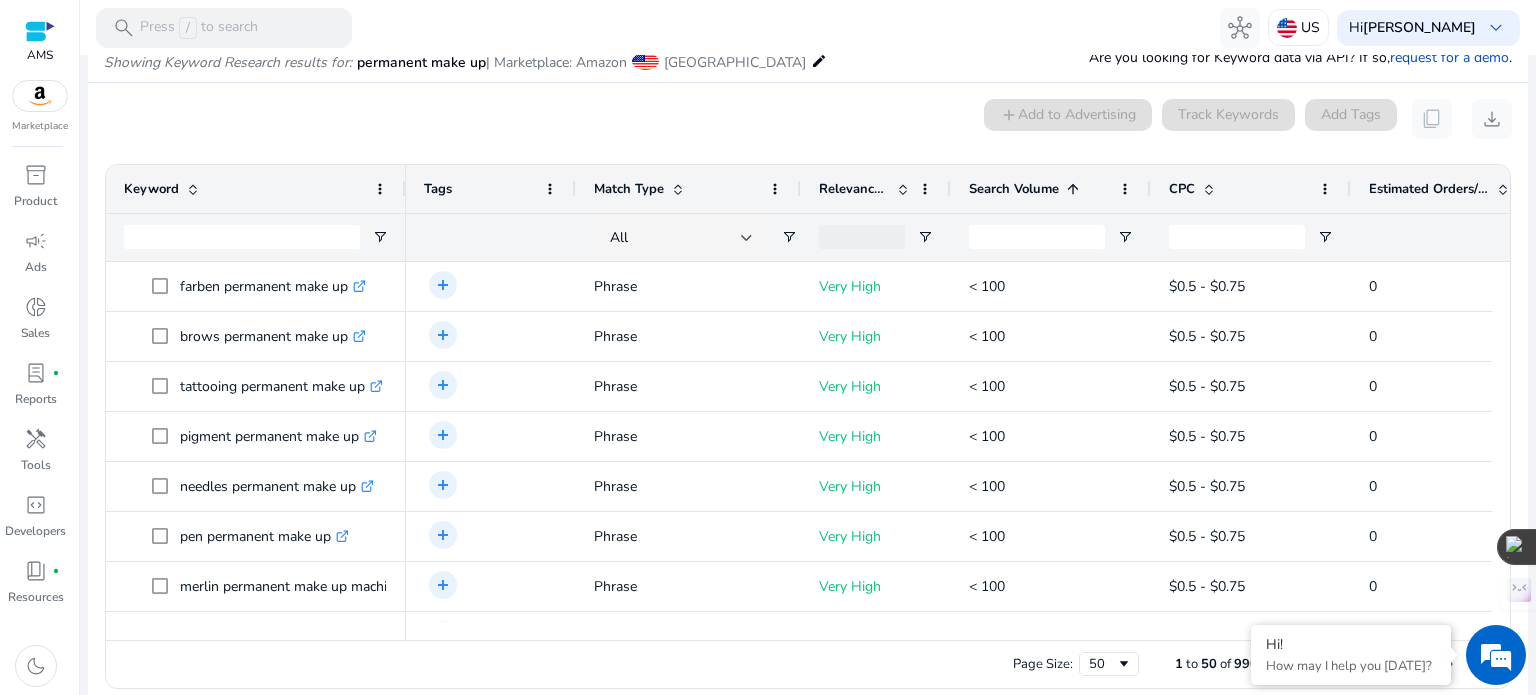 drag, startPoint x: 1028, startPoint y: 179, endPoint x: 1082, endPoint y: 201, distance: 58.30952 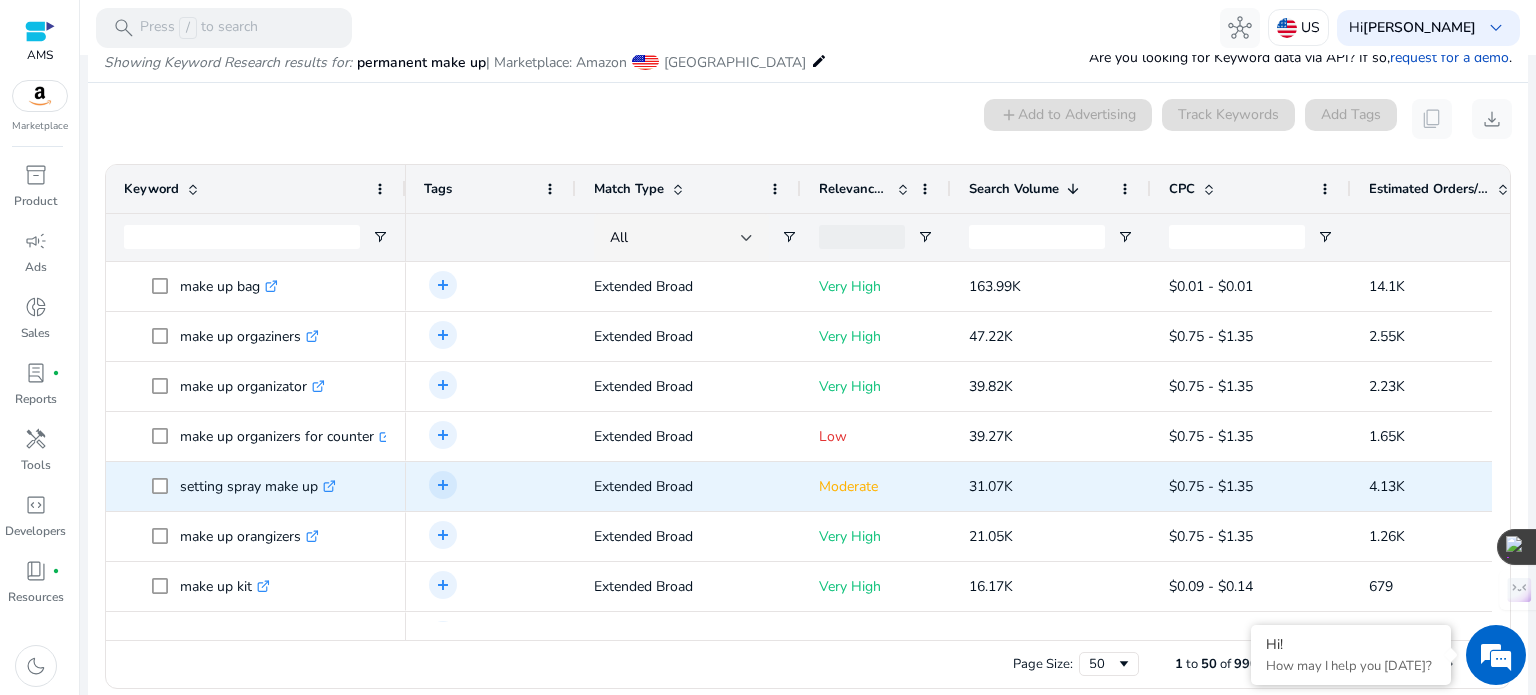 scroll, scrollTop: 93, scrollLeft: 0, axis: vertical 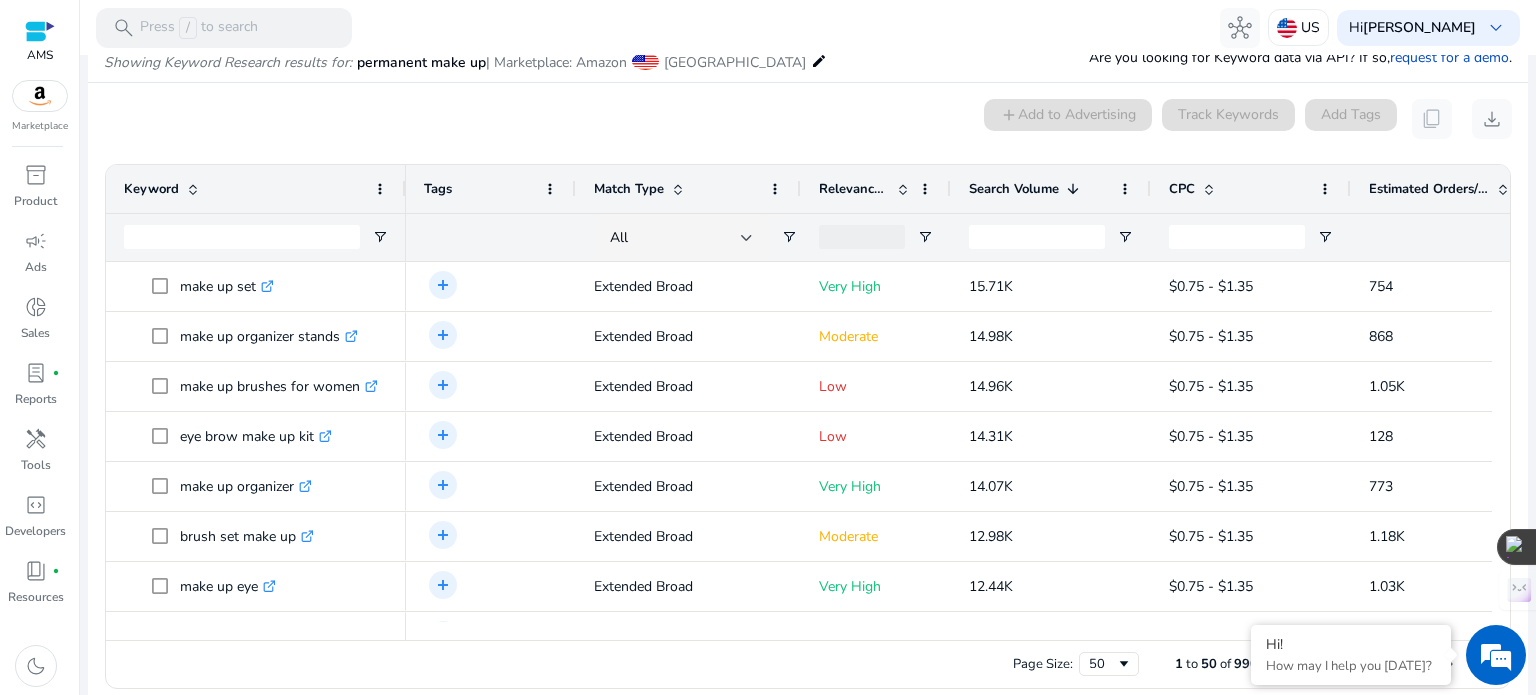 click on "Page Size:
50
1
to
50
of
990
Page
1
of
20" at bounding box center (808, 664) 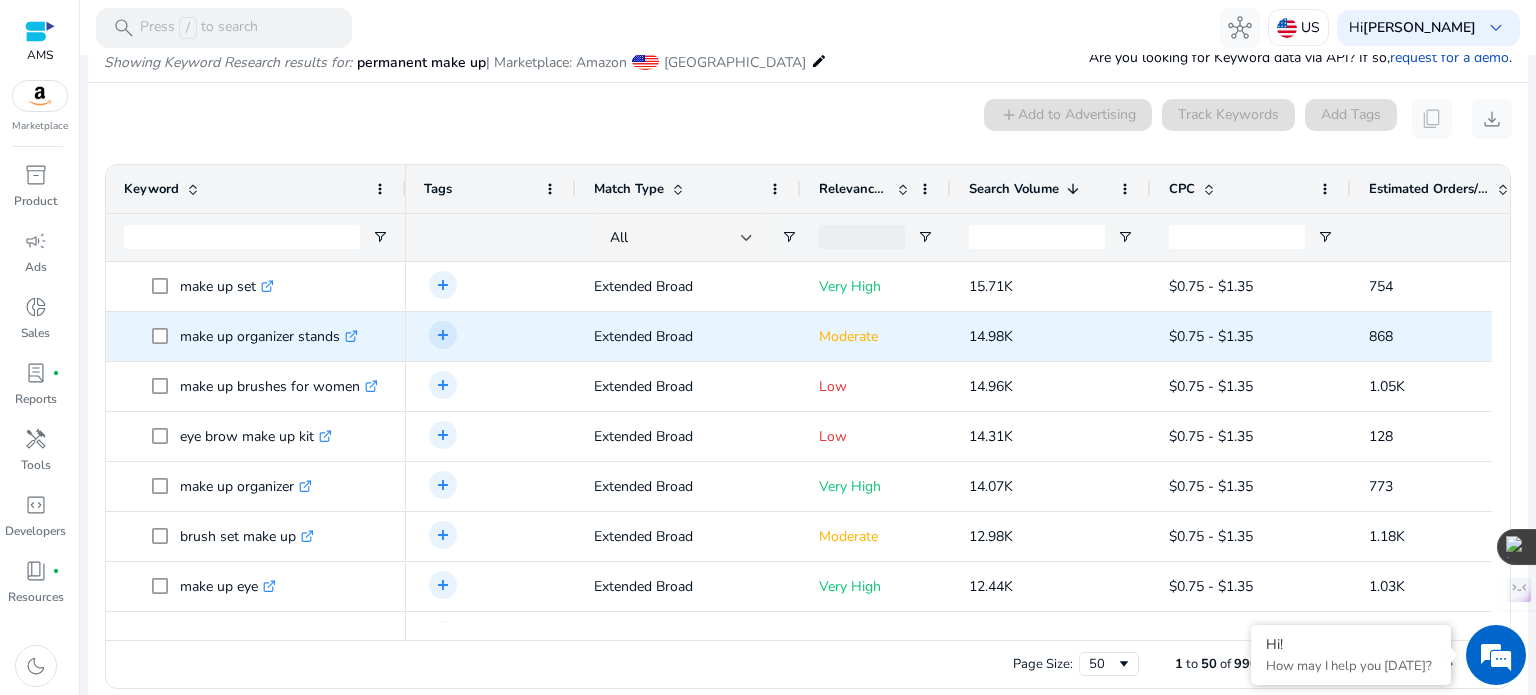scroll, scrollTop: 0, scrollLeft: 0, axis: both 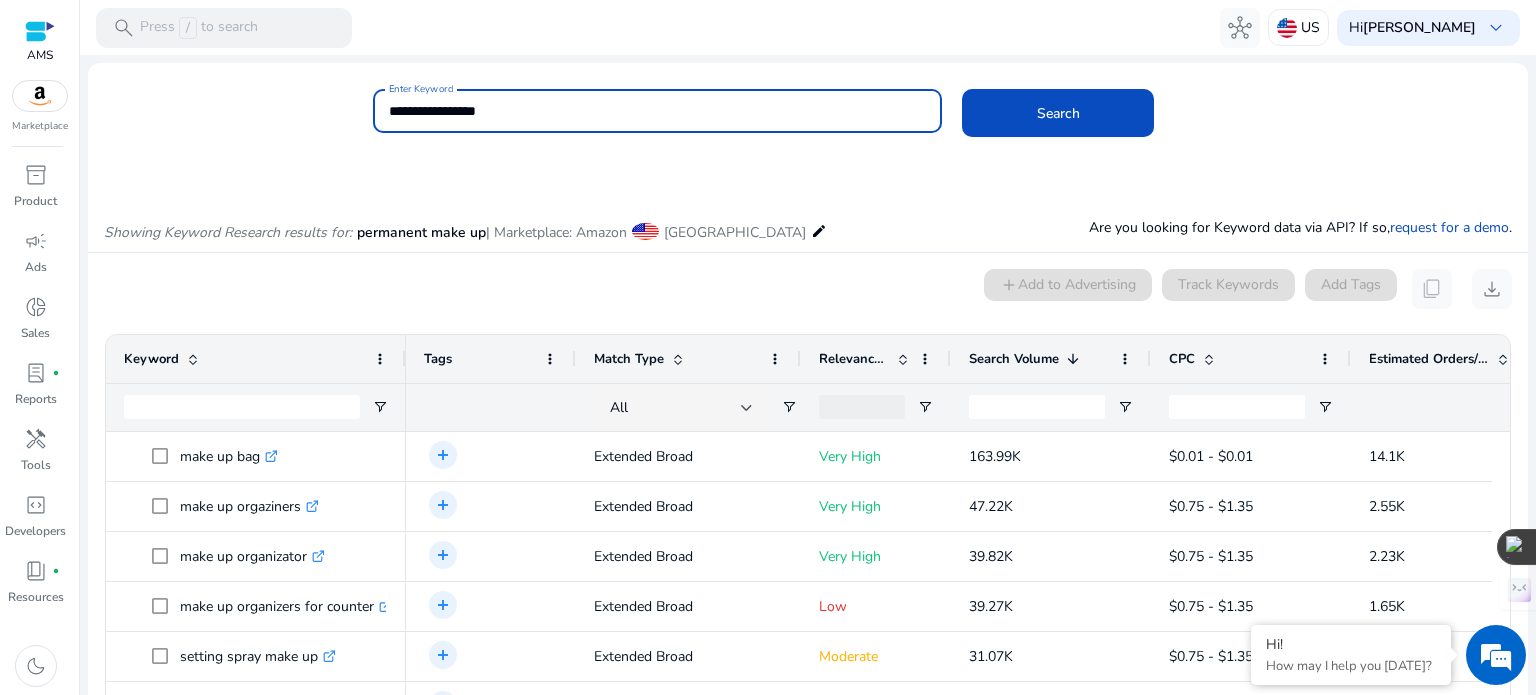 click on "**********" at bounding box center (658, 111) 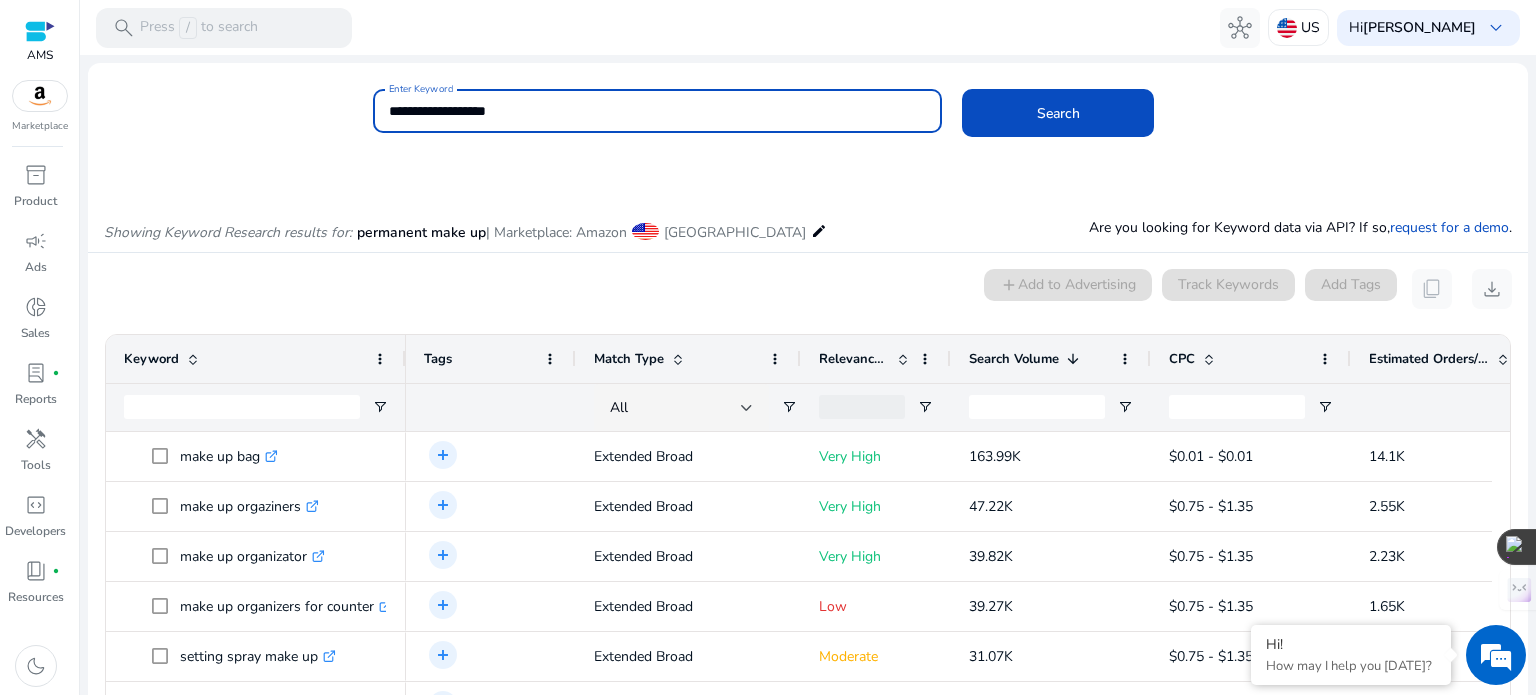 type on "**********" 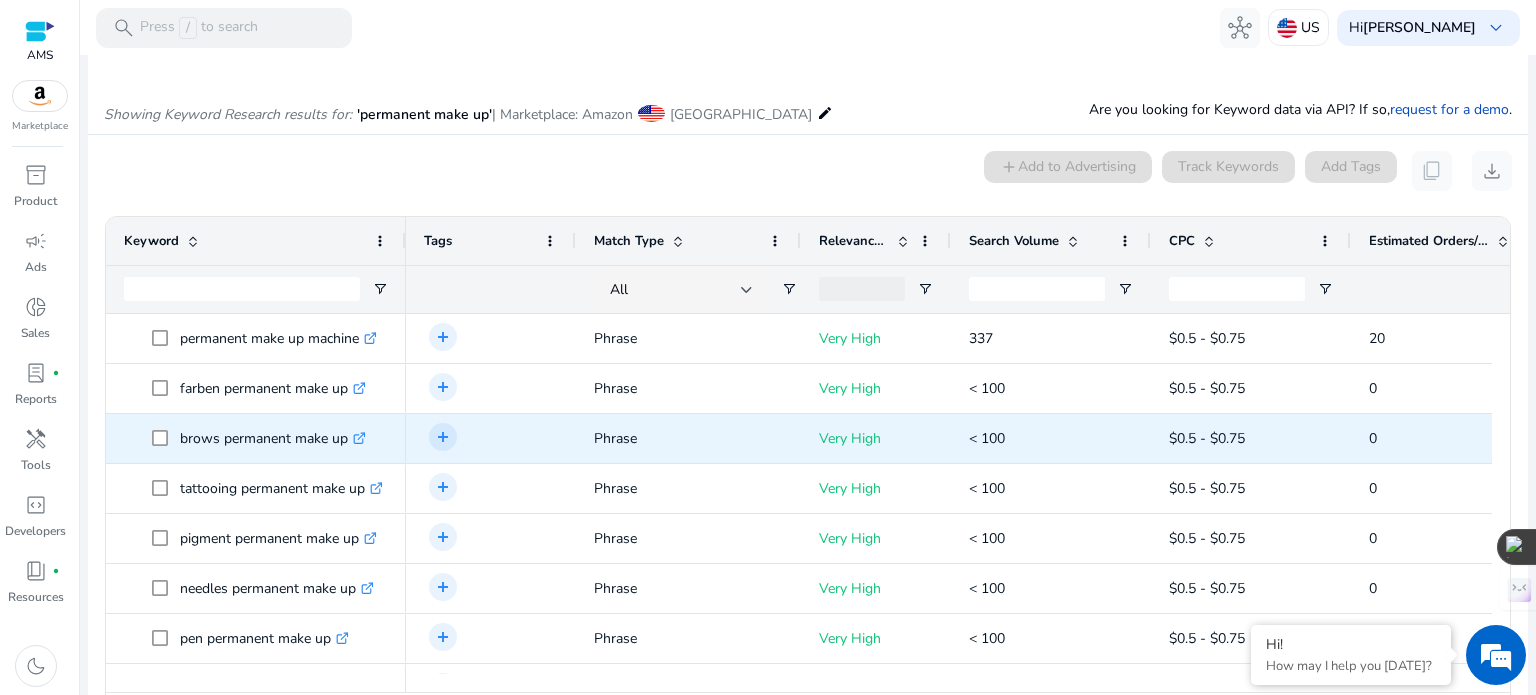 scroll, scrollTop: 170, scrollLeft: 0, axis: vertical 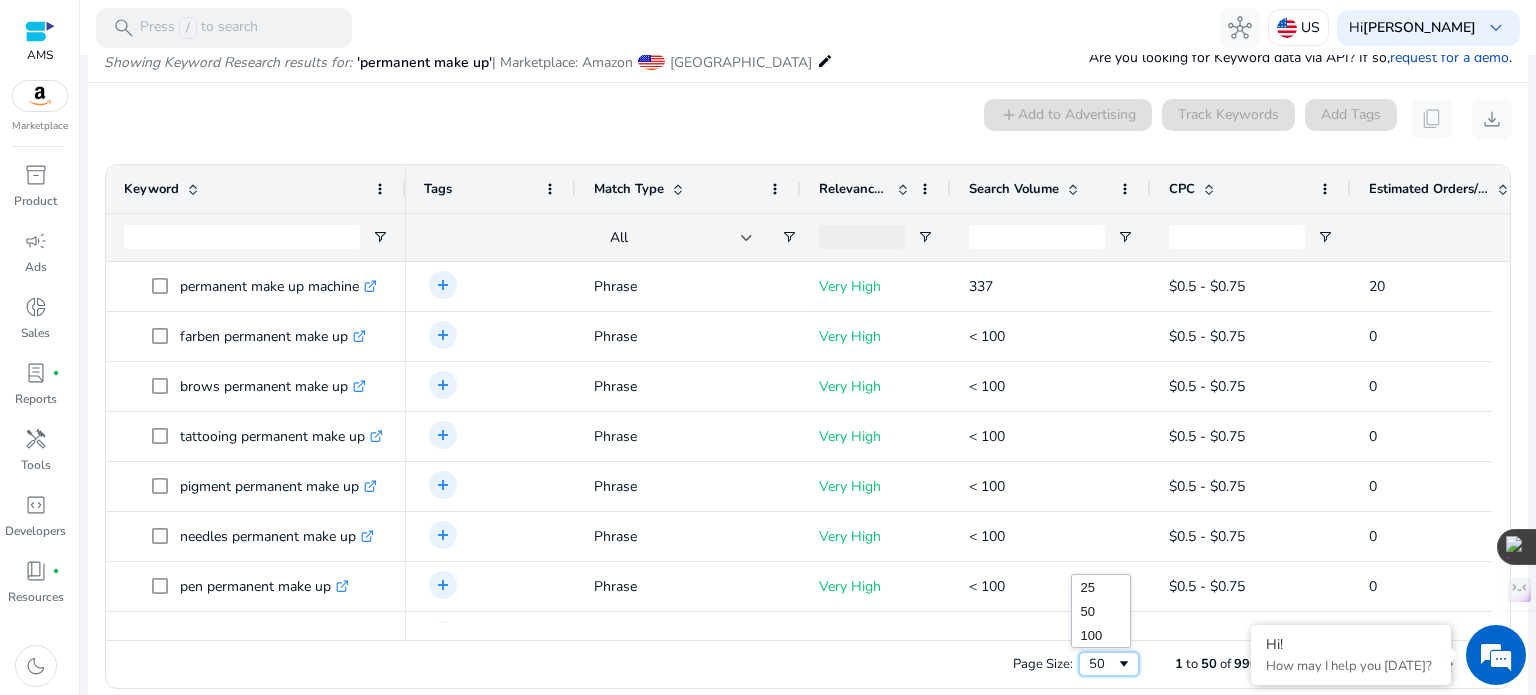 click at bounding box center (1124, 664) 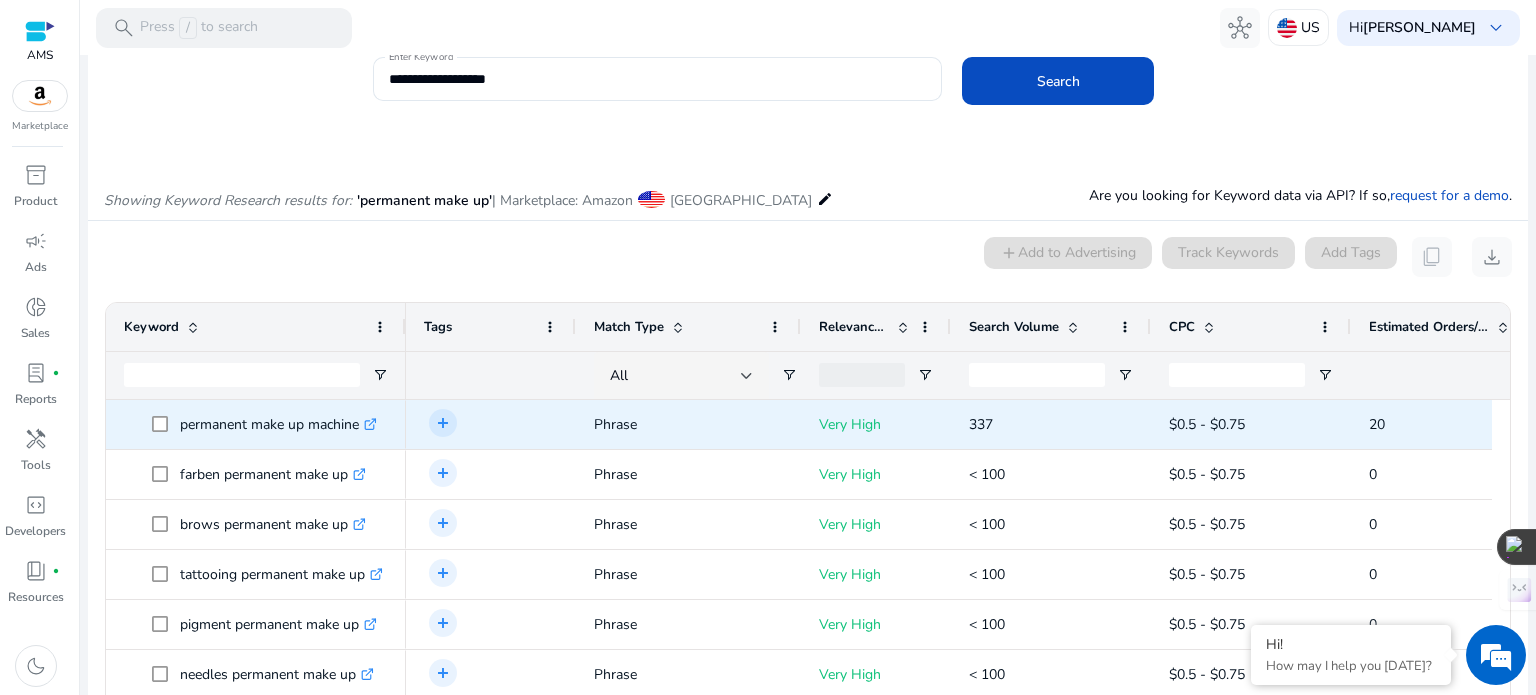 scroll, scrollTop: 0, scrollLeft: 0, axis: both 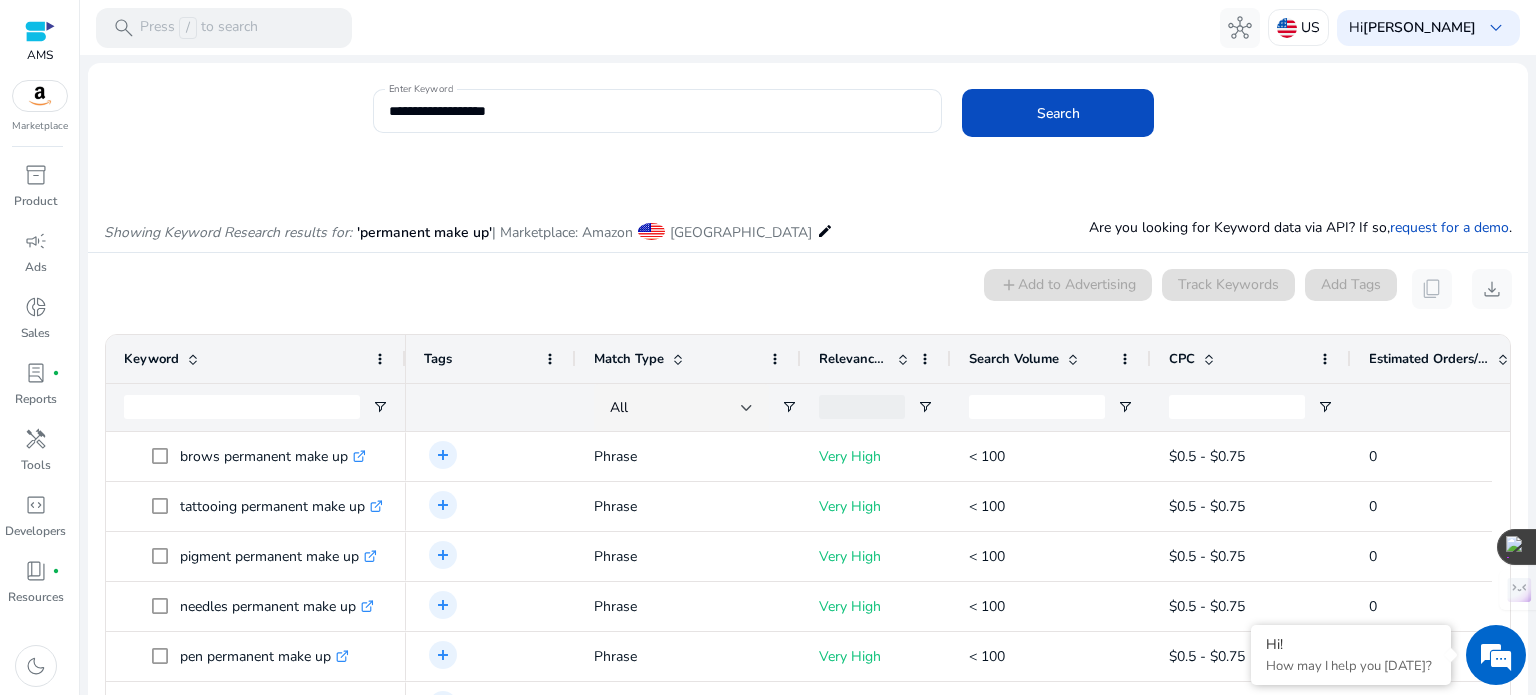 click at bounding box center (1073, 359) 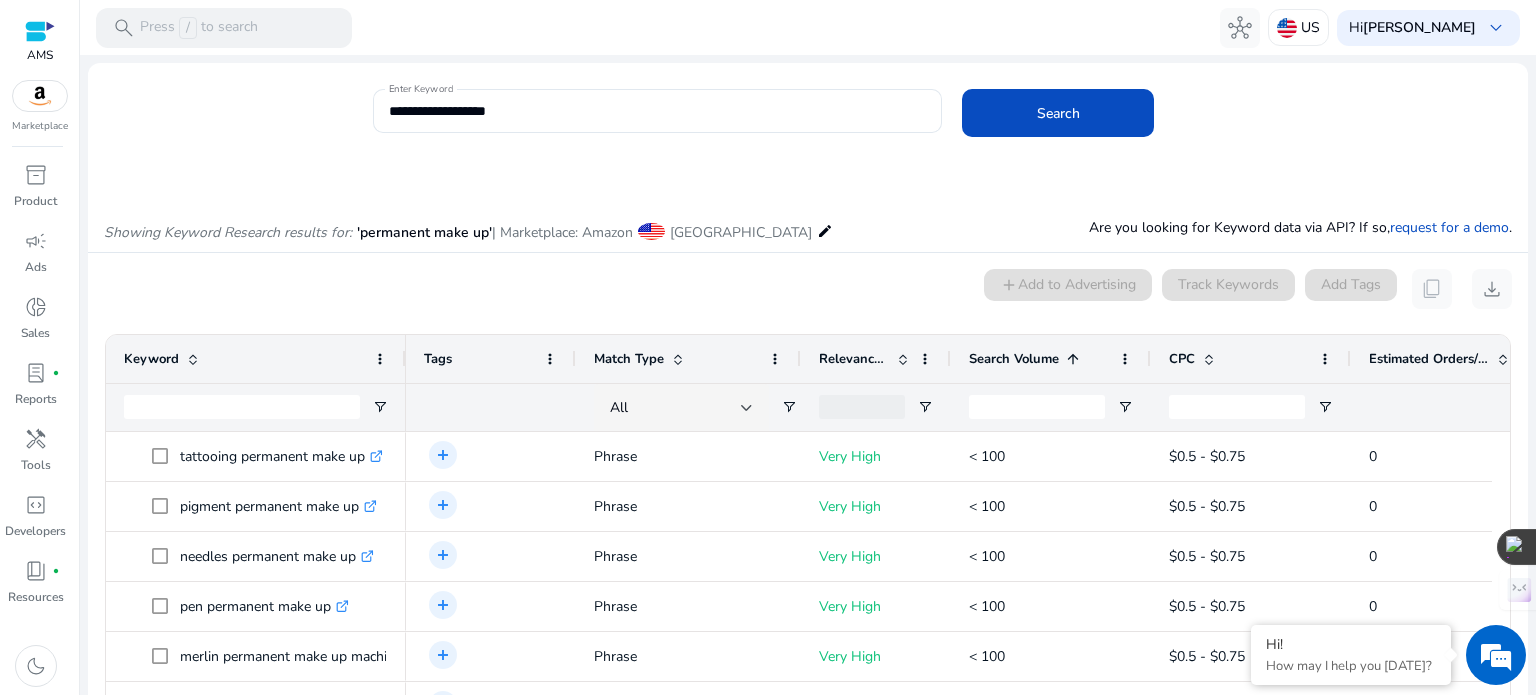 click at bounding box center [1073, 359] 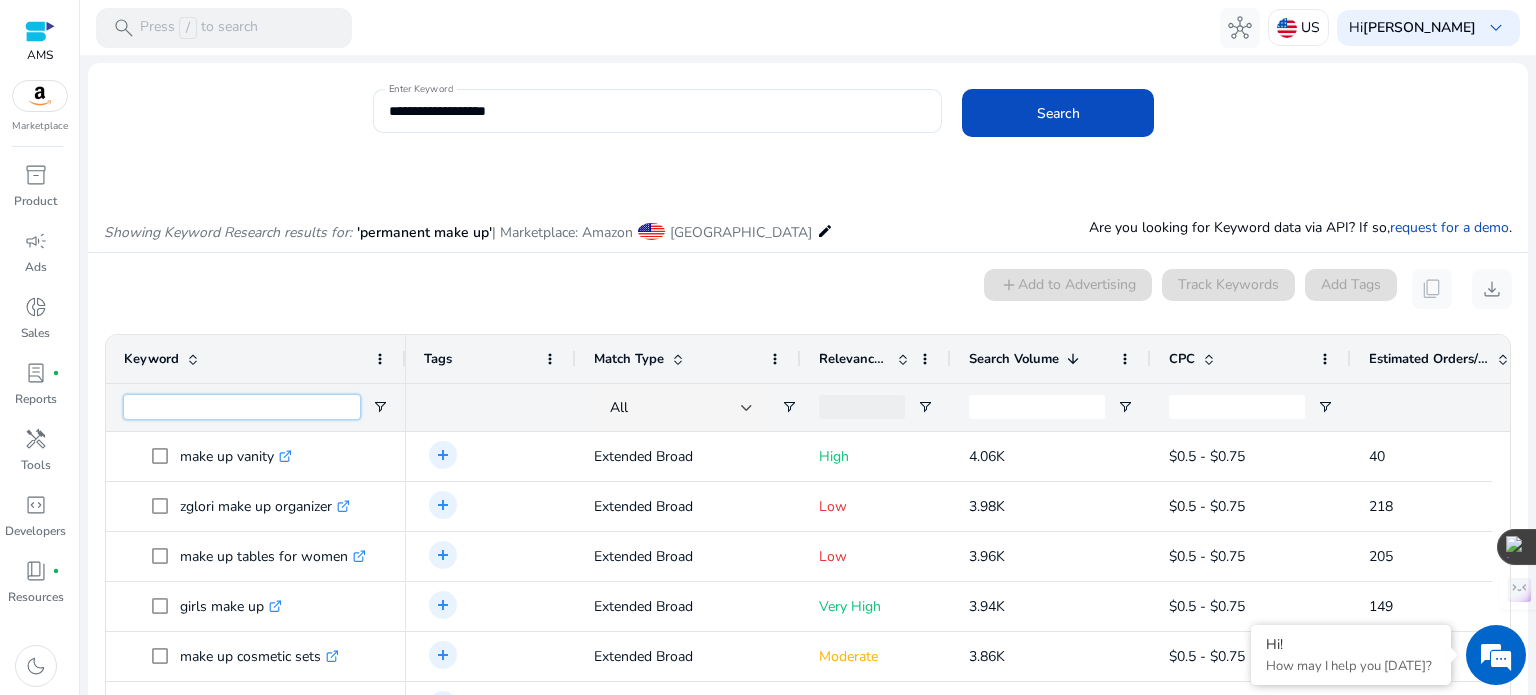 click at bounding box center [242, 407] 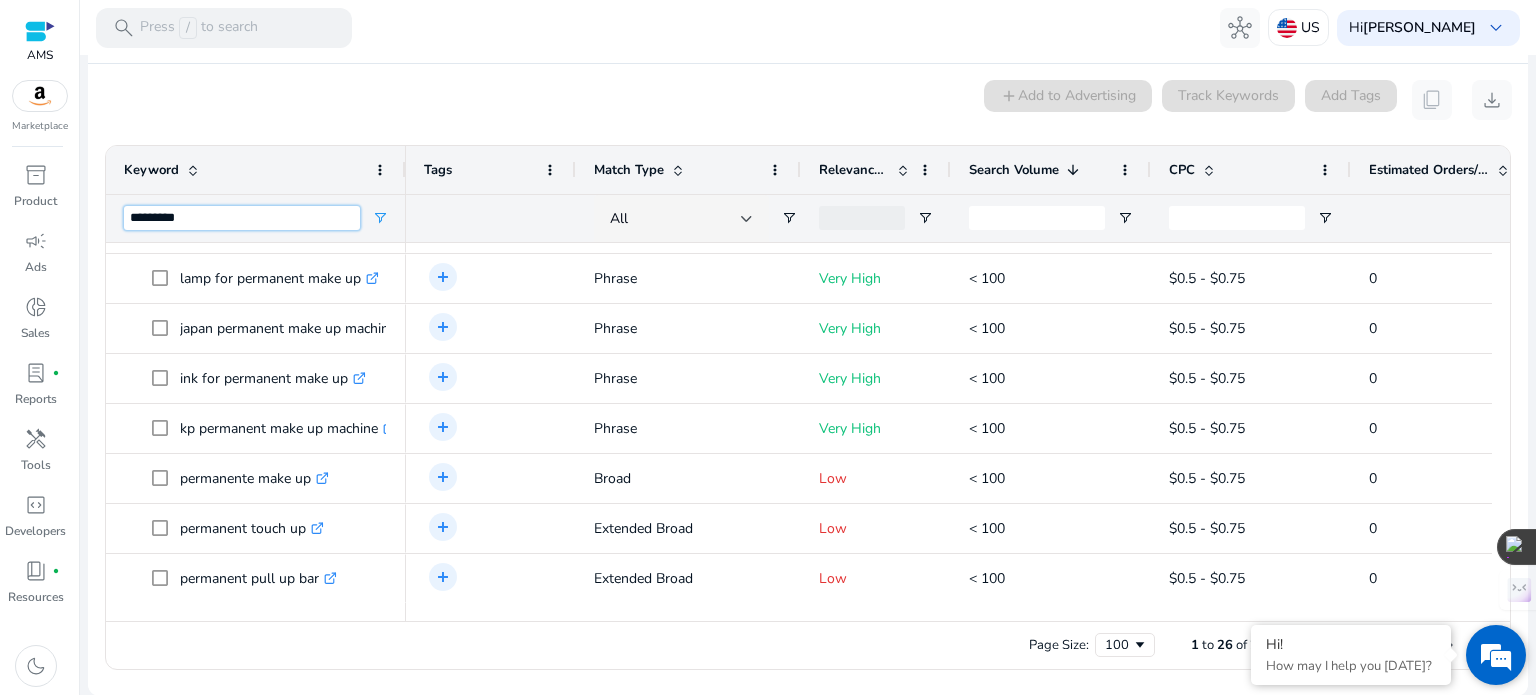 type on "*********" 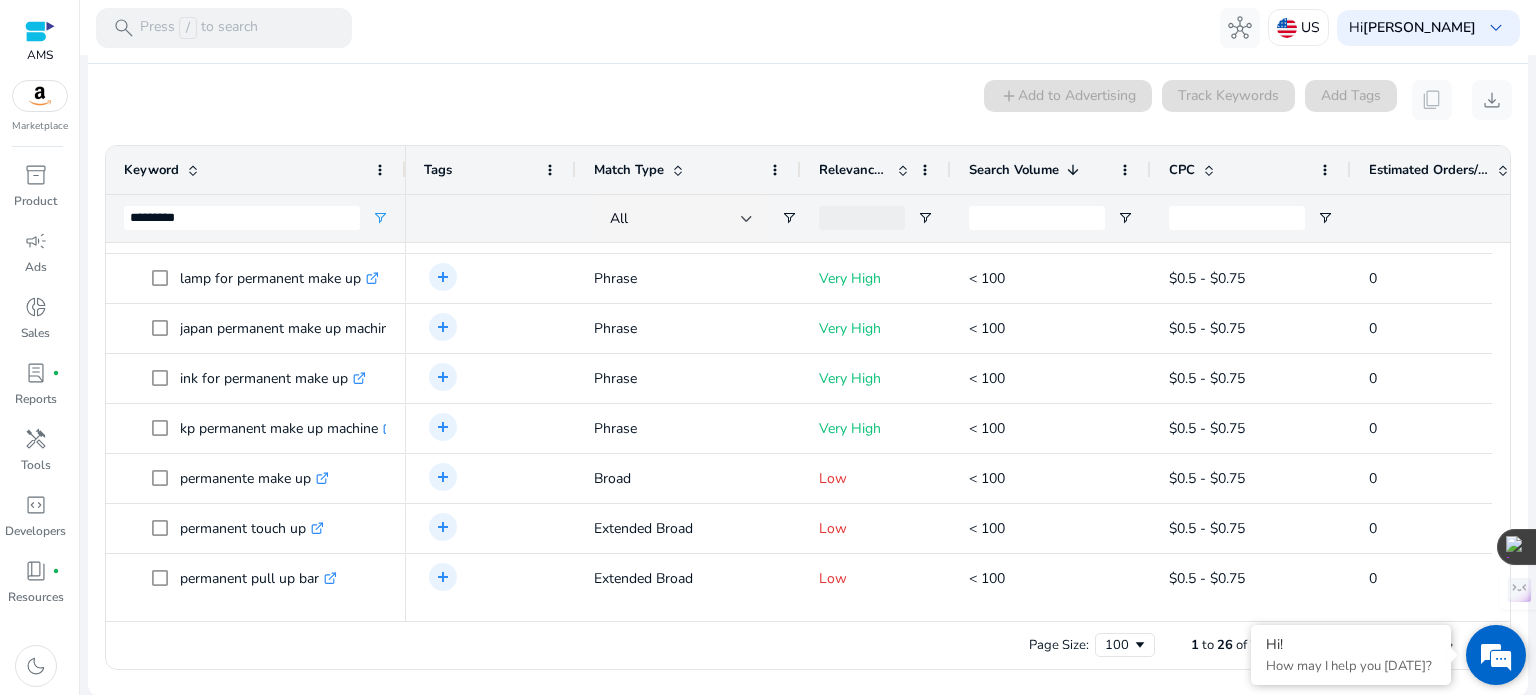 click at bounding box center [1496, 655] 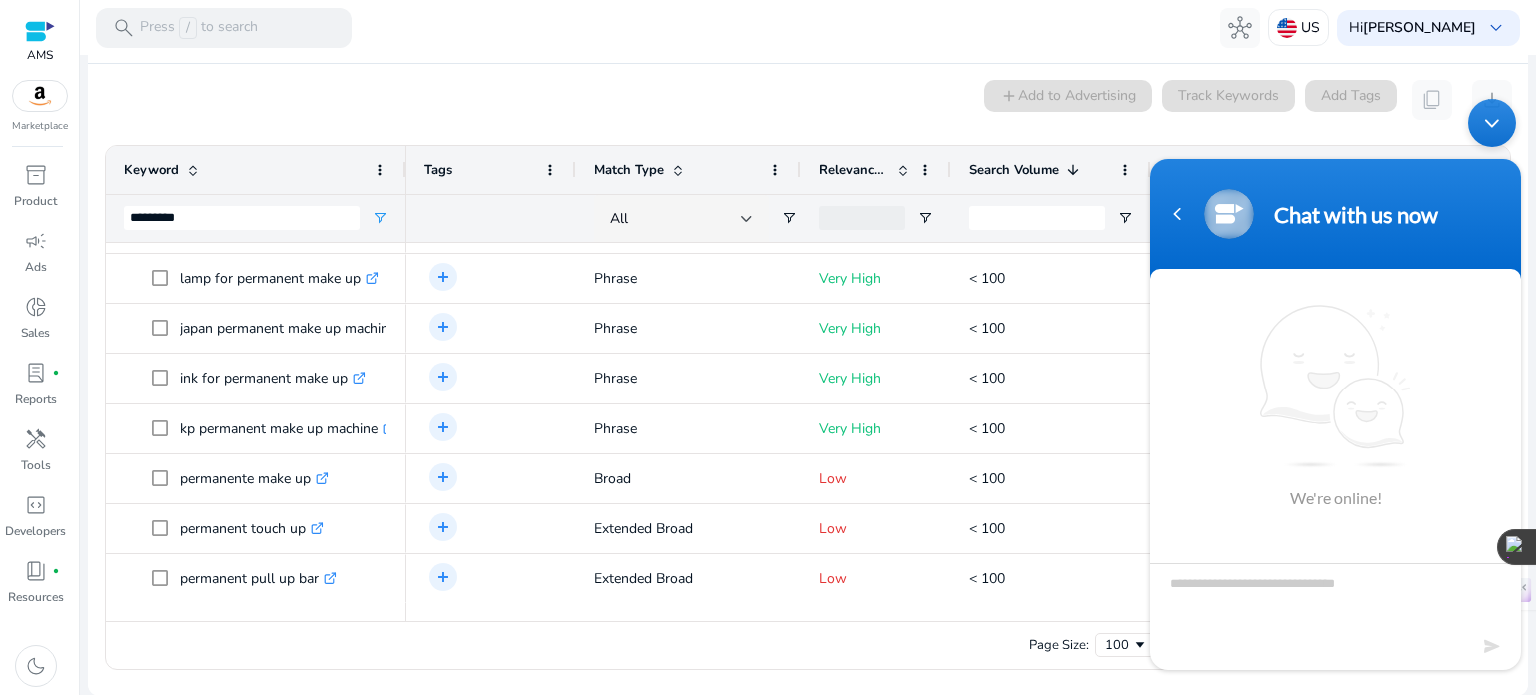 drag, startPoint x: 1492, startPoint y: 123, endPoint x: 2516, endPoint y: 415, distance: 1064.8192 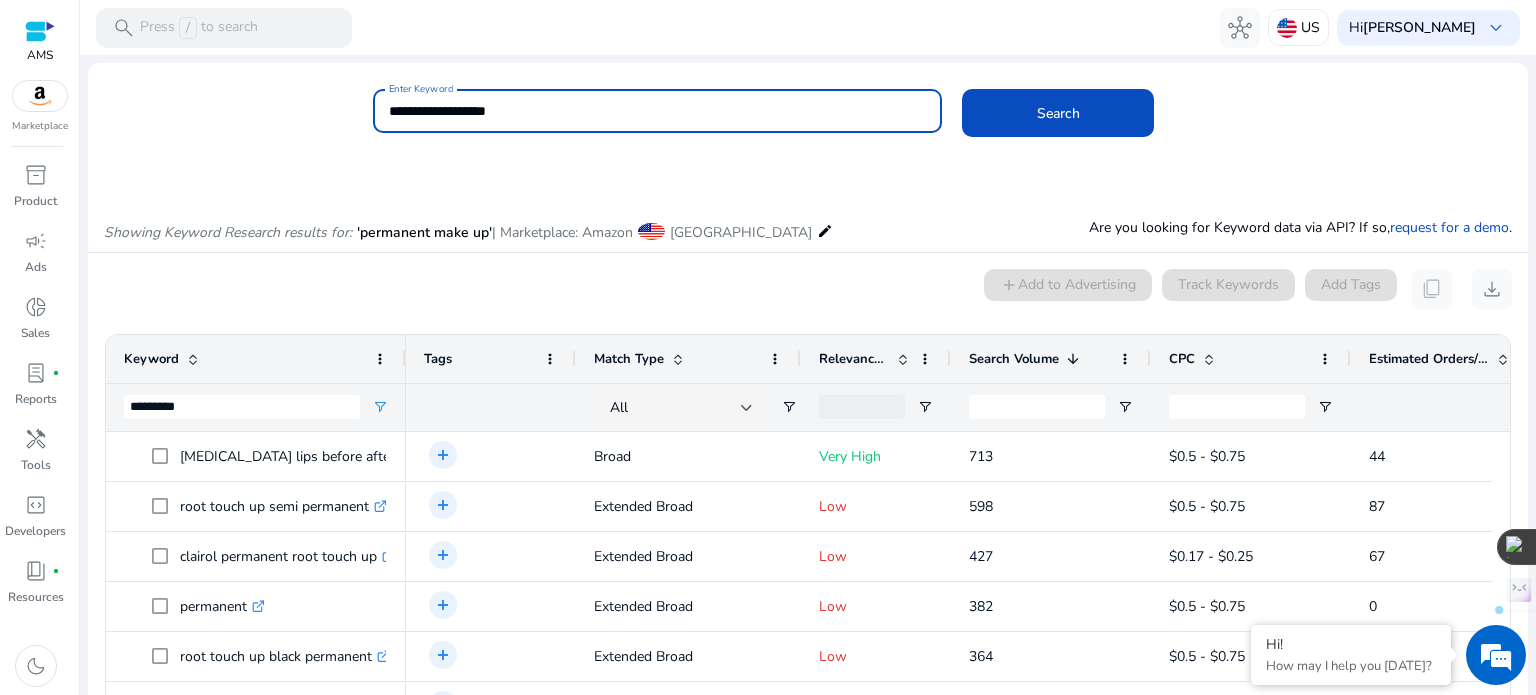 drag, startPoint x: 566, startPoint y: 109, endPoint x: 192, endPoint y: 131, distance: 374.6465 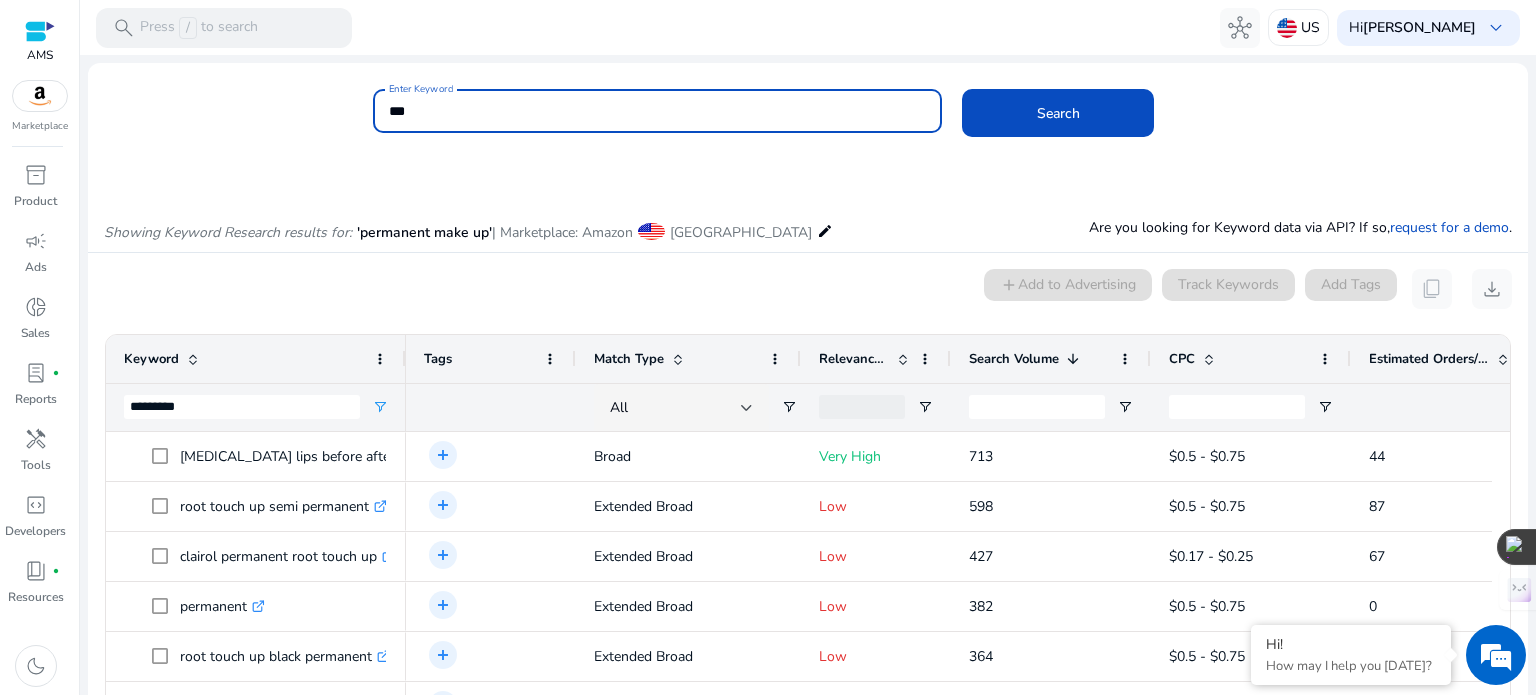 click on "Search" 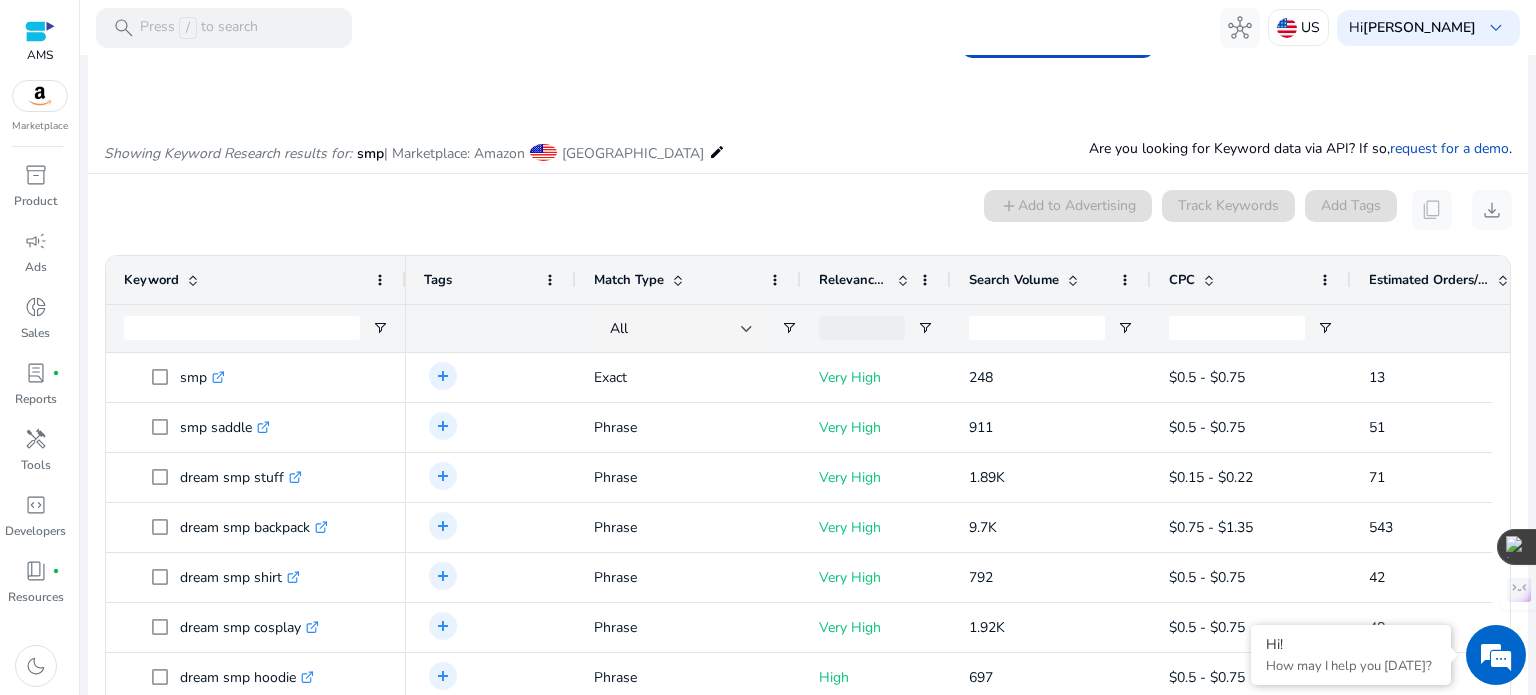 scroll, scrollTop: 170, scrollLeft: 0, axis: vertical 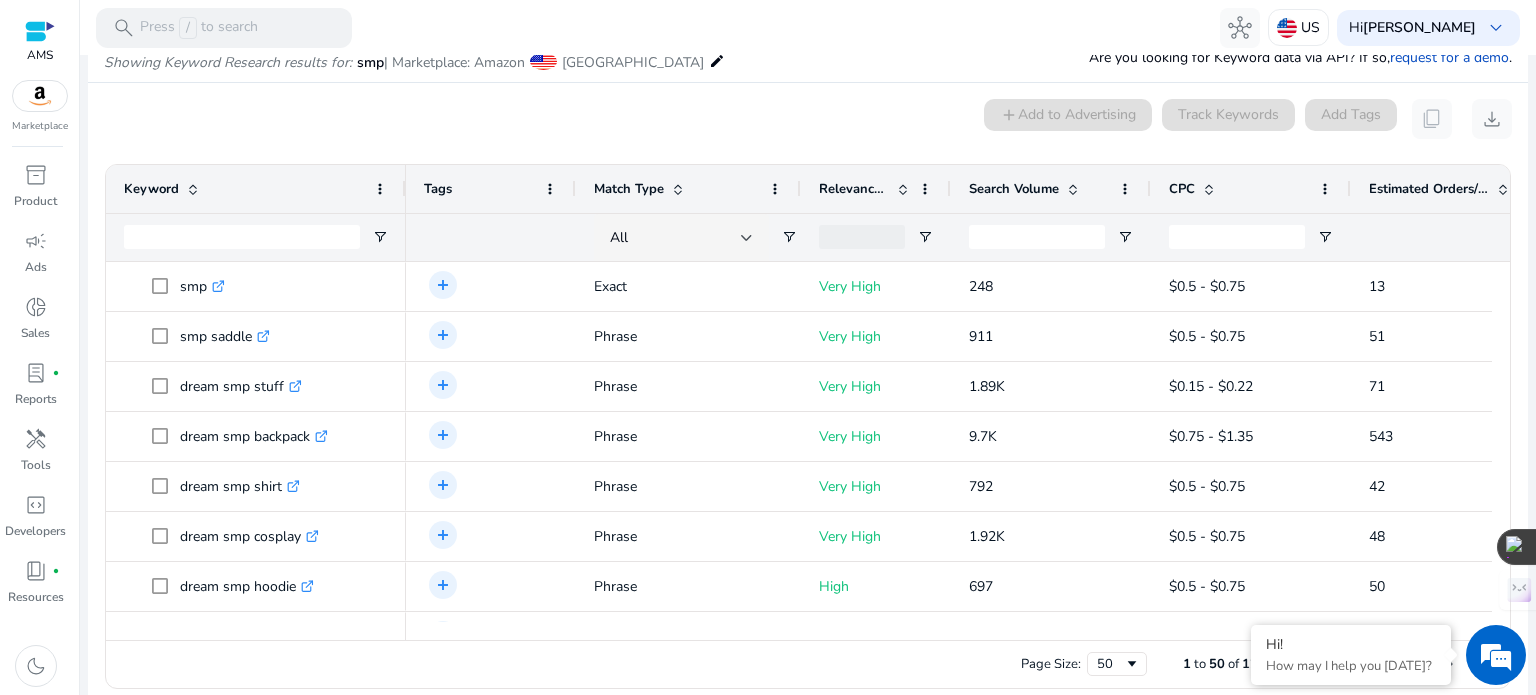 click on "Search Volume" at bounding box center [1014, 189] 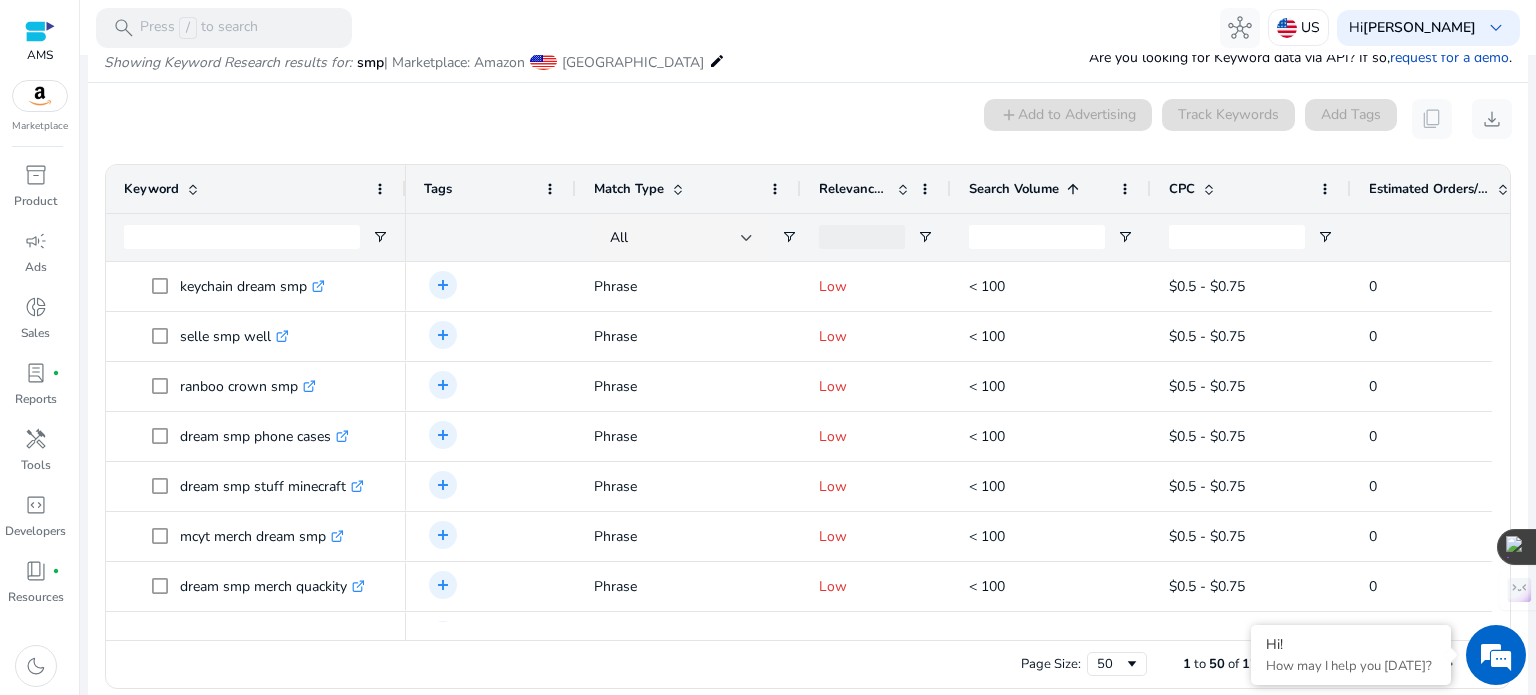 click on "Search Volume" at bounding box center (1014, 189) 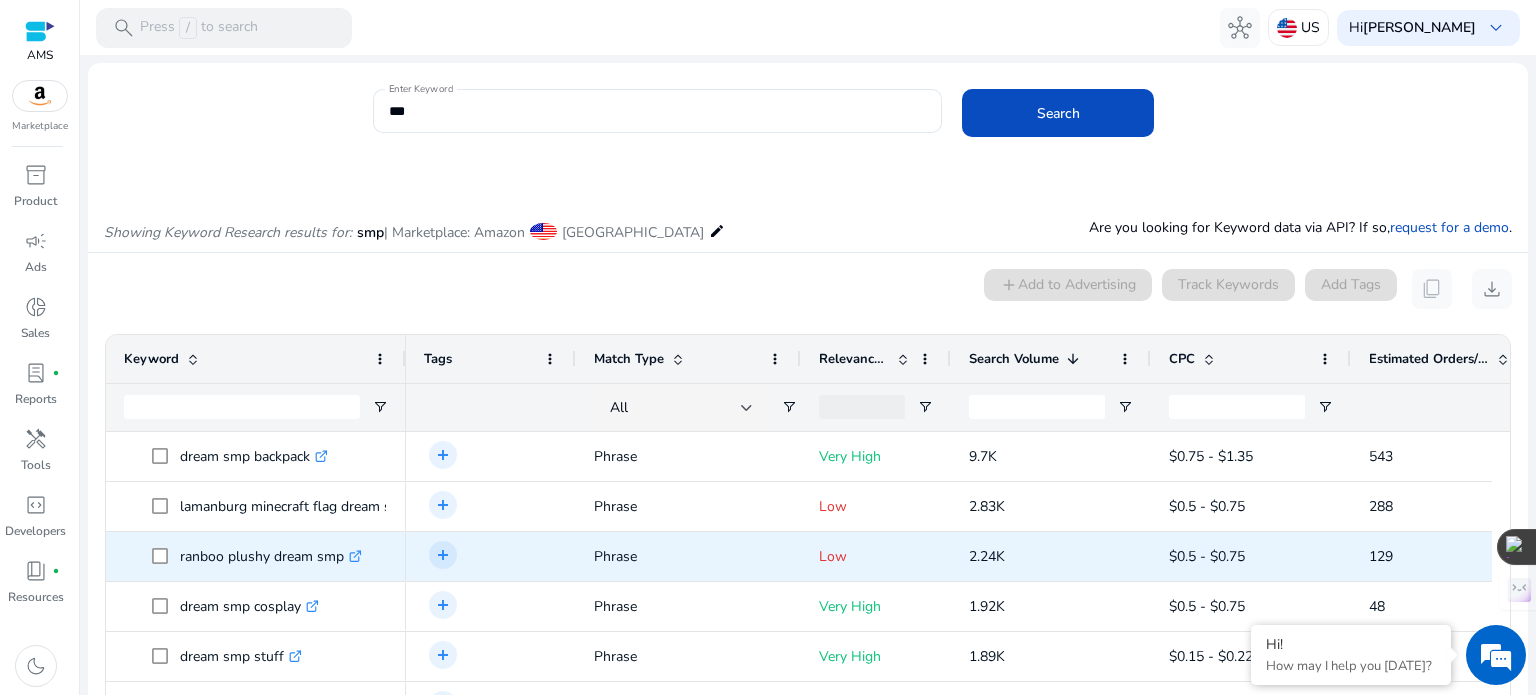 scroll, scrollTop: 0, scrollLeft: 0, axis: both 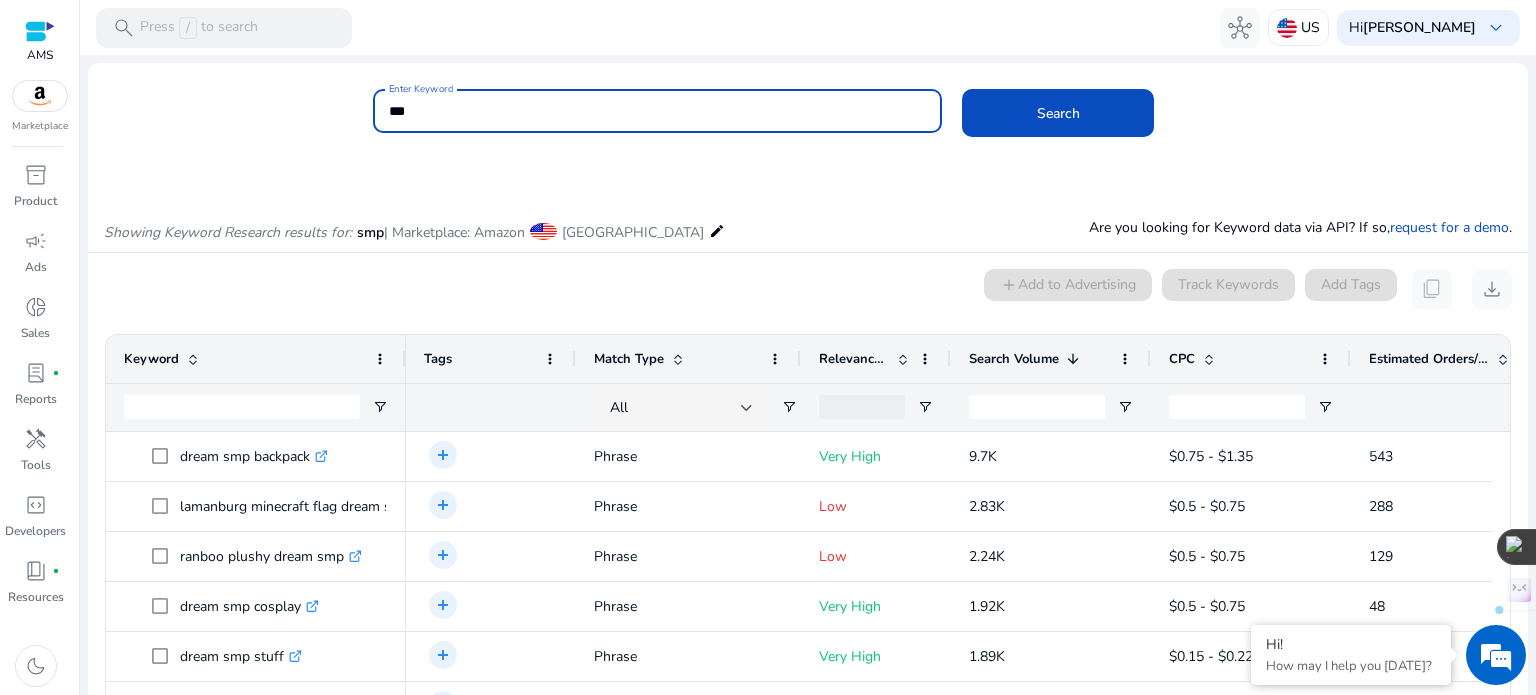 drag, startPoint x: 465, startPoint y: 115, endPoint x: 328, endPoint y: 120, distance: 137.09122 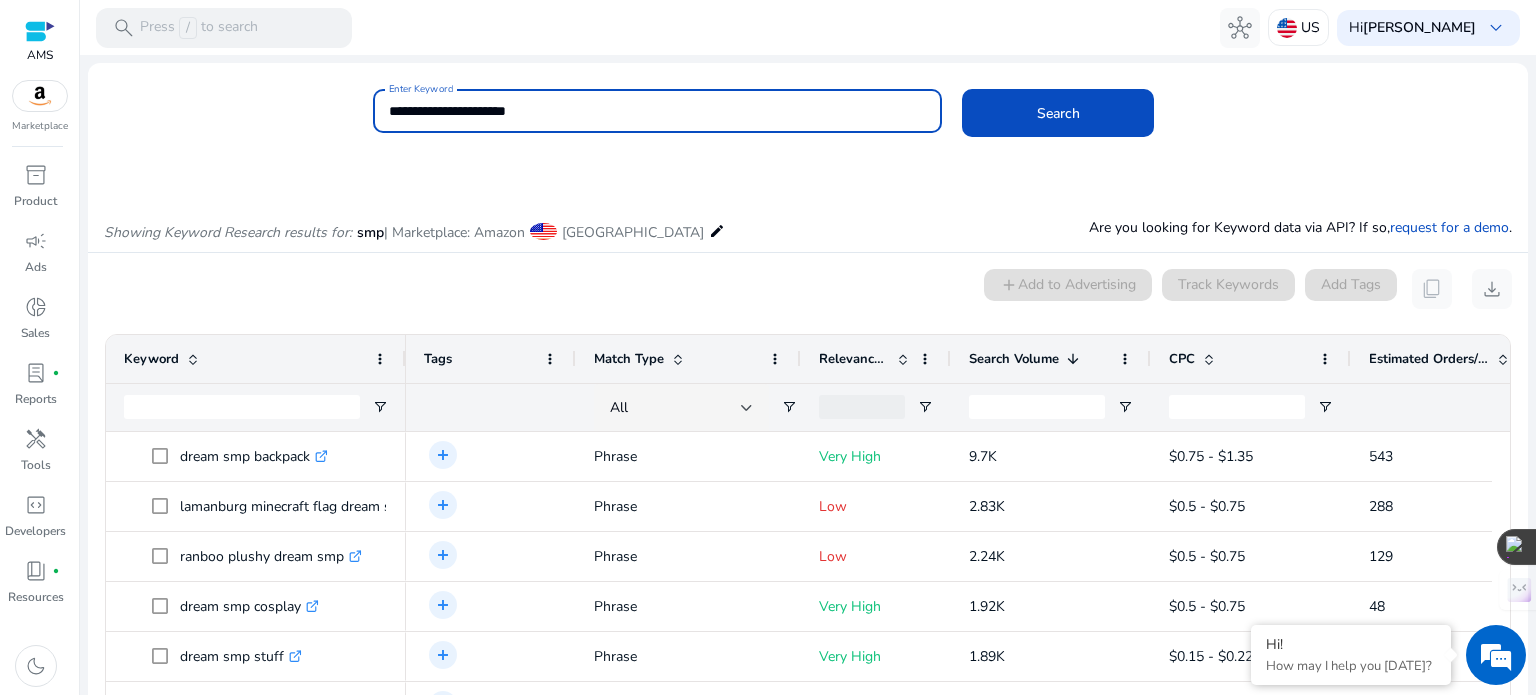 click on "Search" 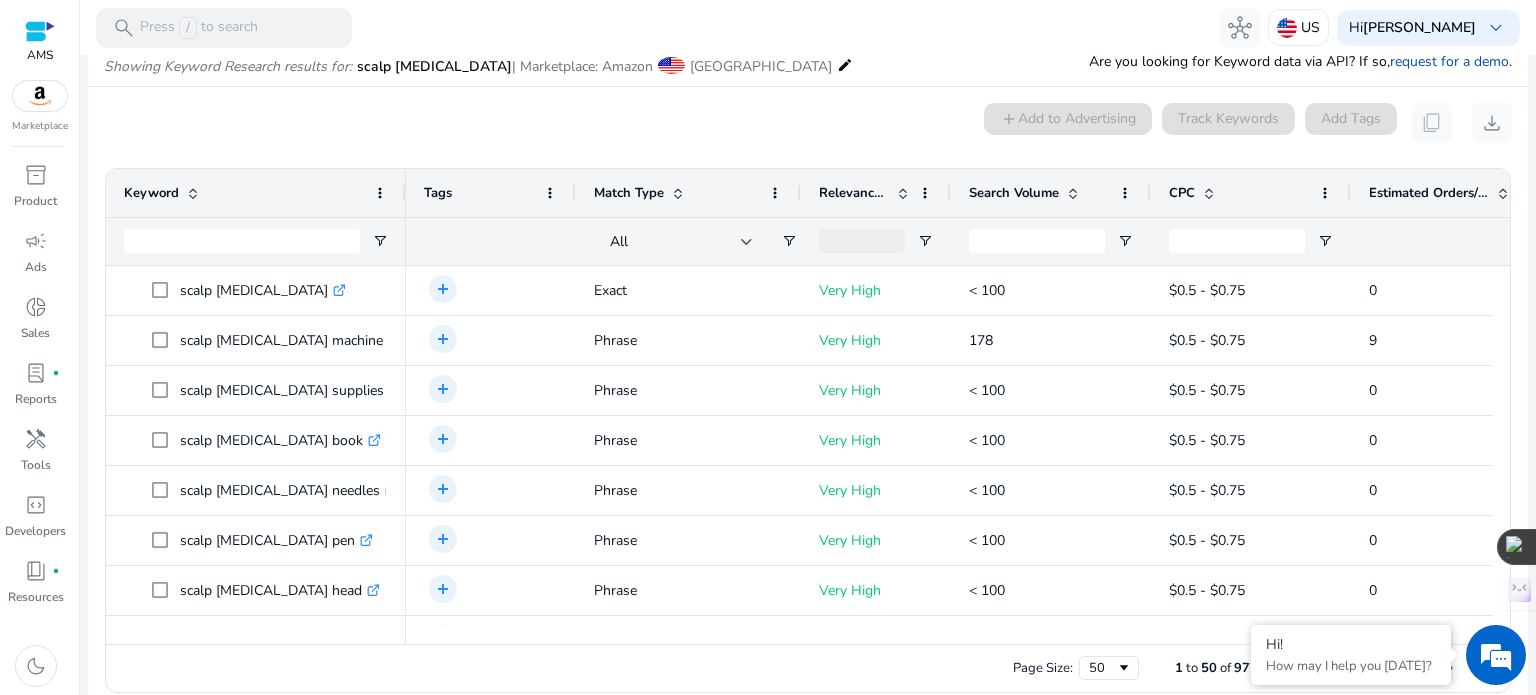 scroll, scrollTop: 170, scrollLeft: 0, axis: vertical 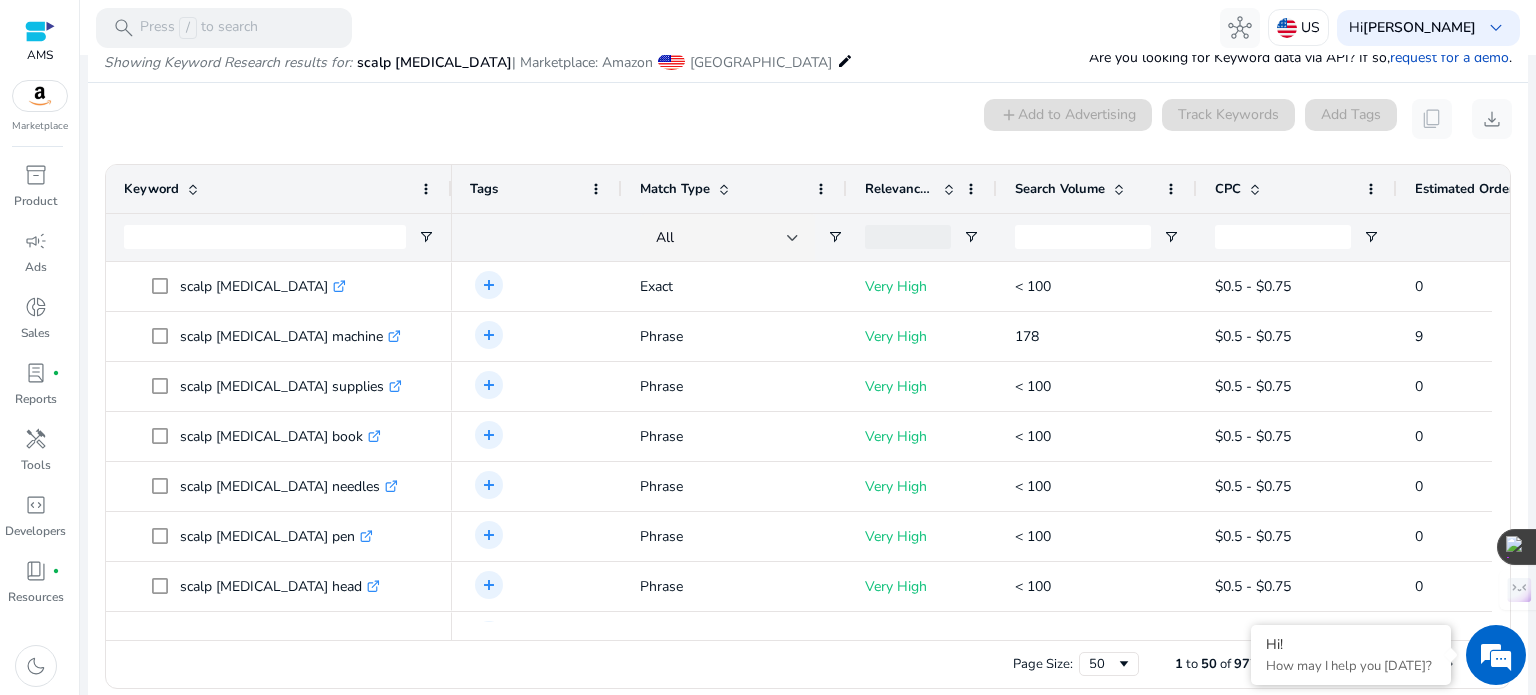 drag, startPoint x: 404, startPoint y: 192, endPoint x: 450, endPoint y: 204, distance: 47.539455 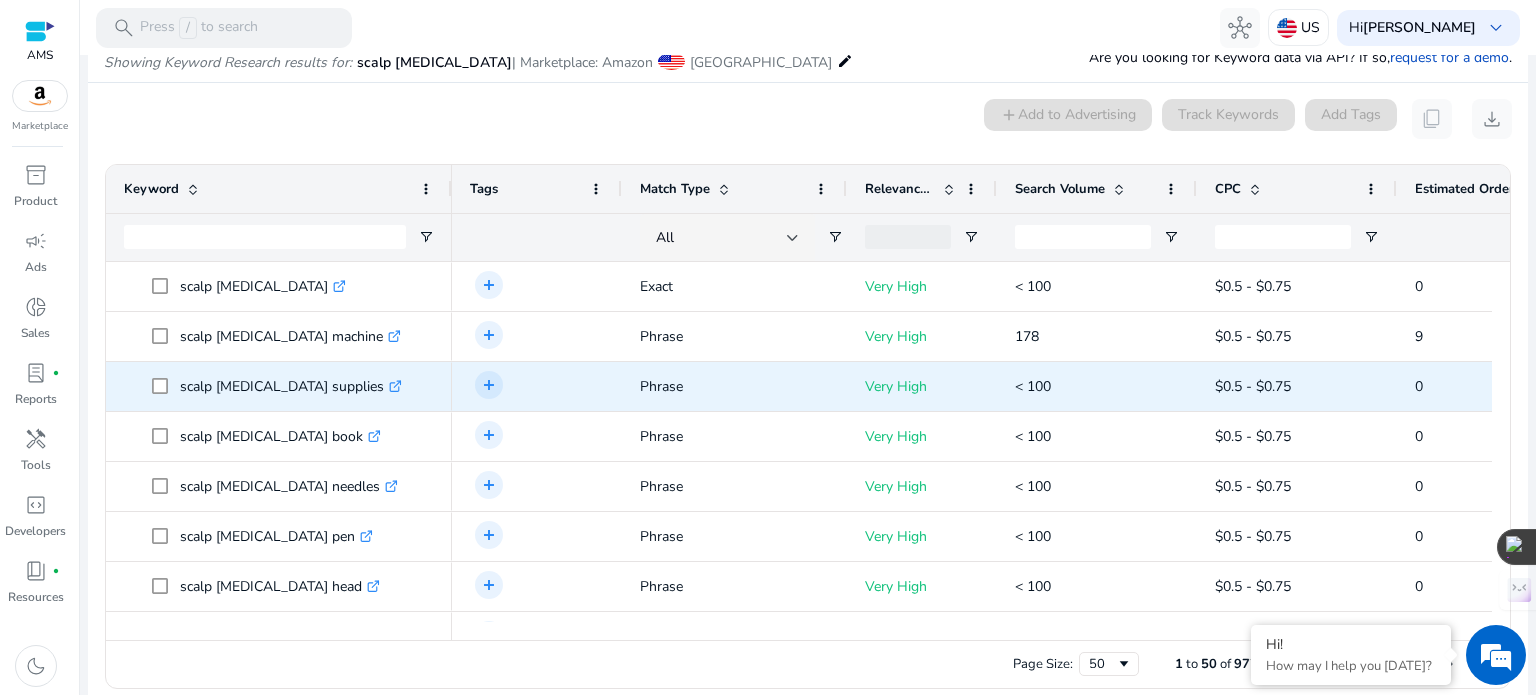 scroll, scrollTop: 100, scrollLeft: 0, axis: vertical 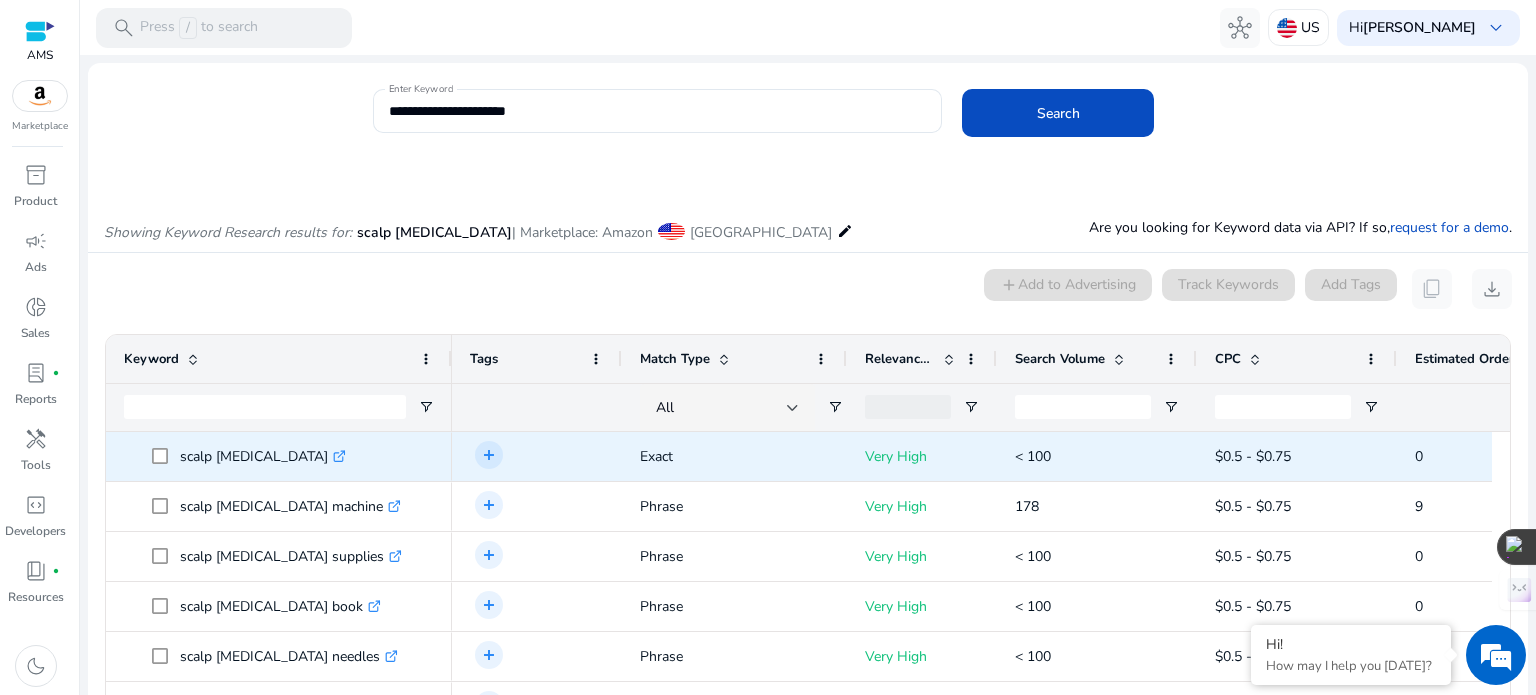 click on "scalp [MEDICAL_DATA]  .st0{fill:#2c8af8}" at bounding box center (263, 456) 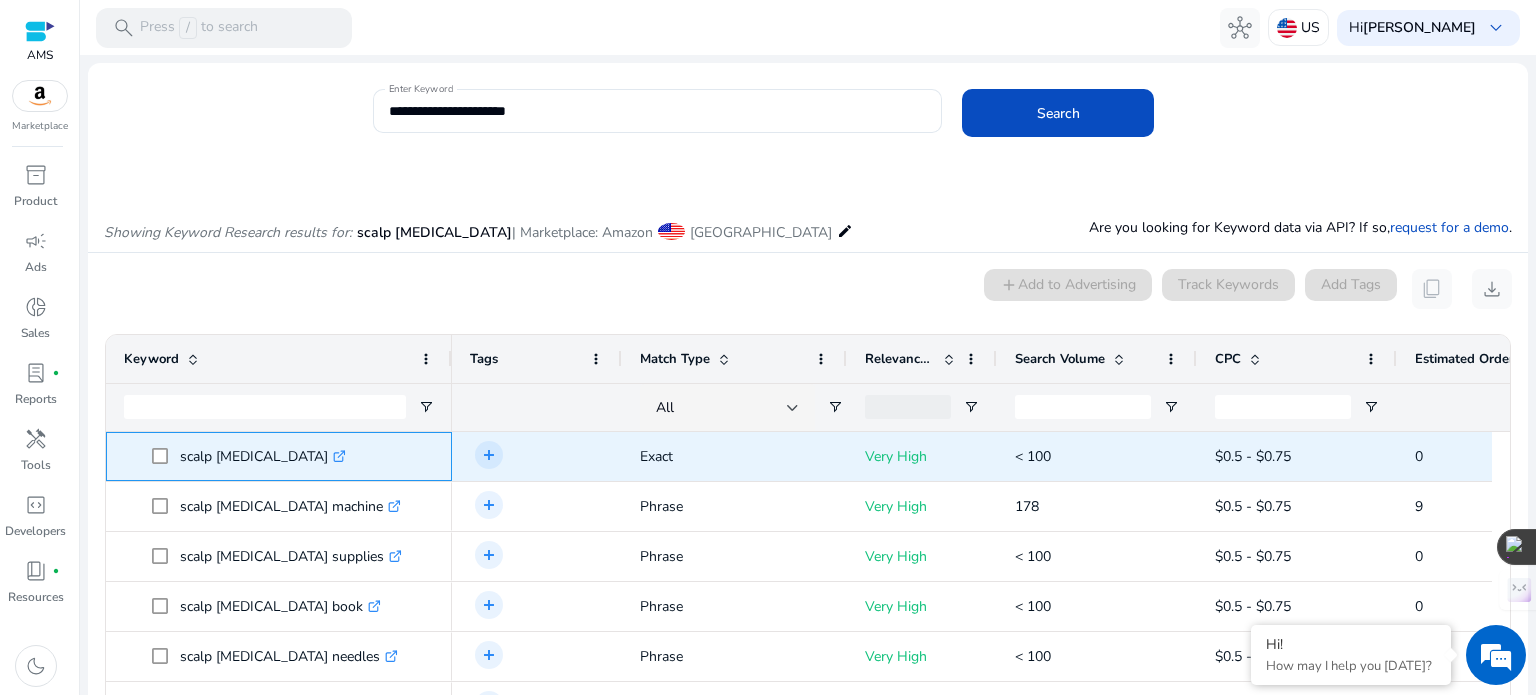 click on ".st0{fill:#2c8af8}" 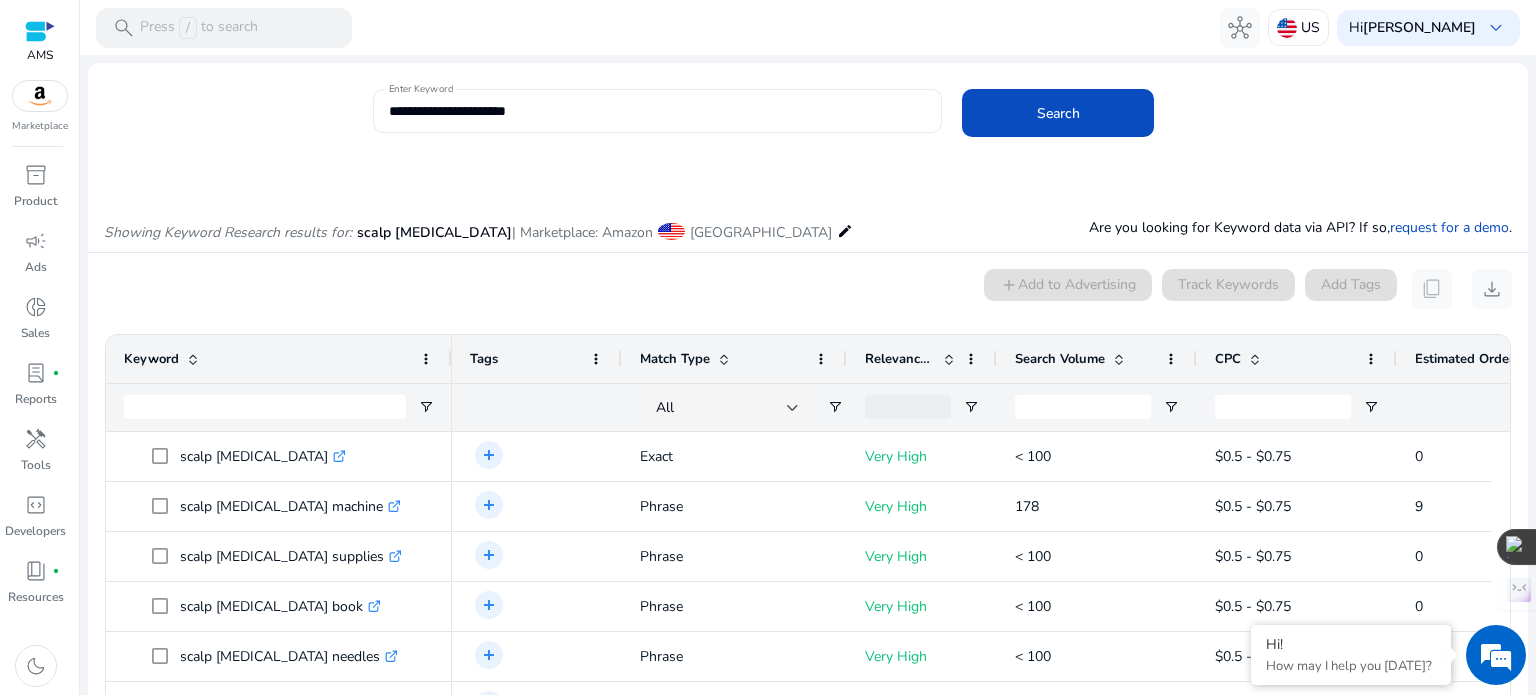 click on "**********" at bounding box center (658, 111) 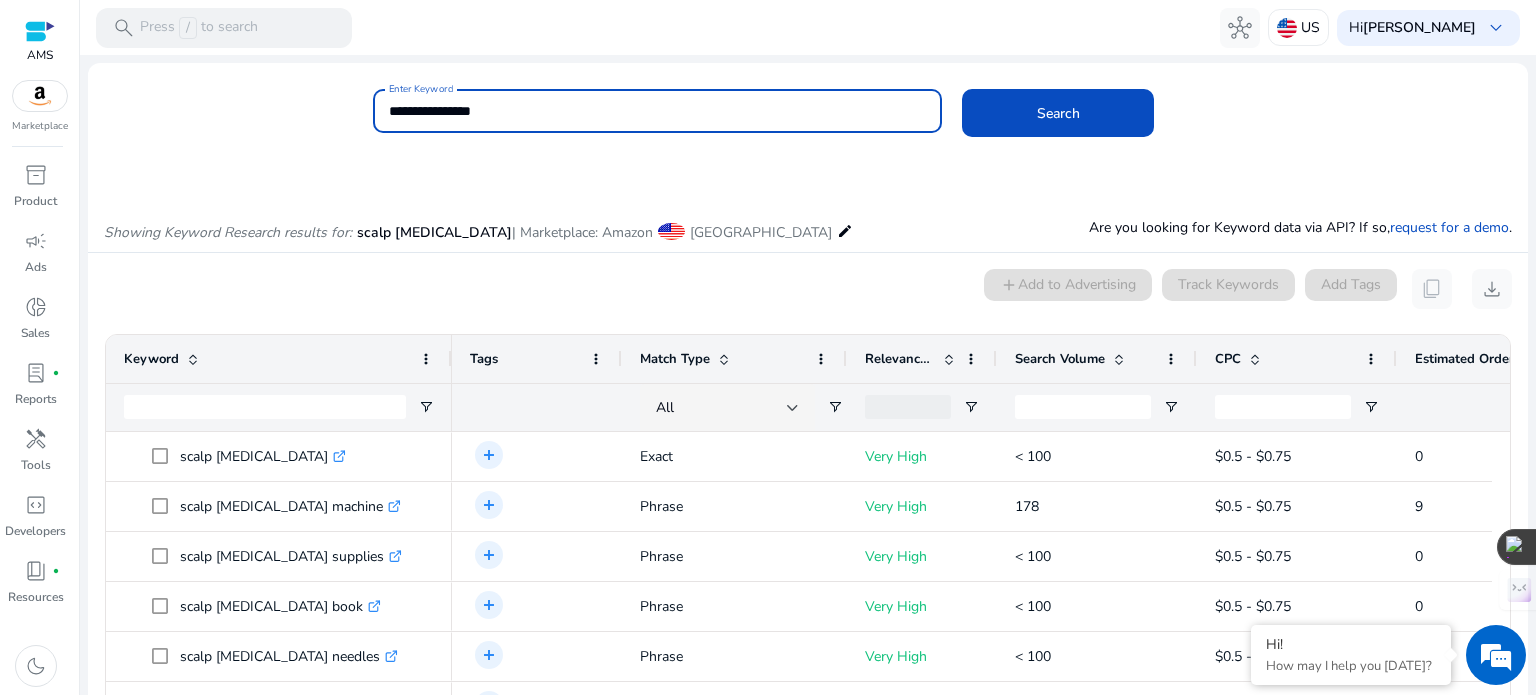 click on "Search" 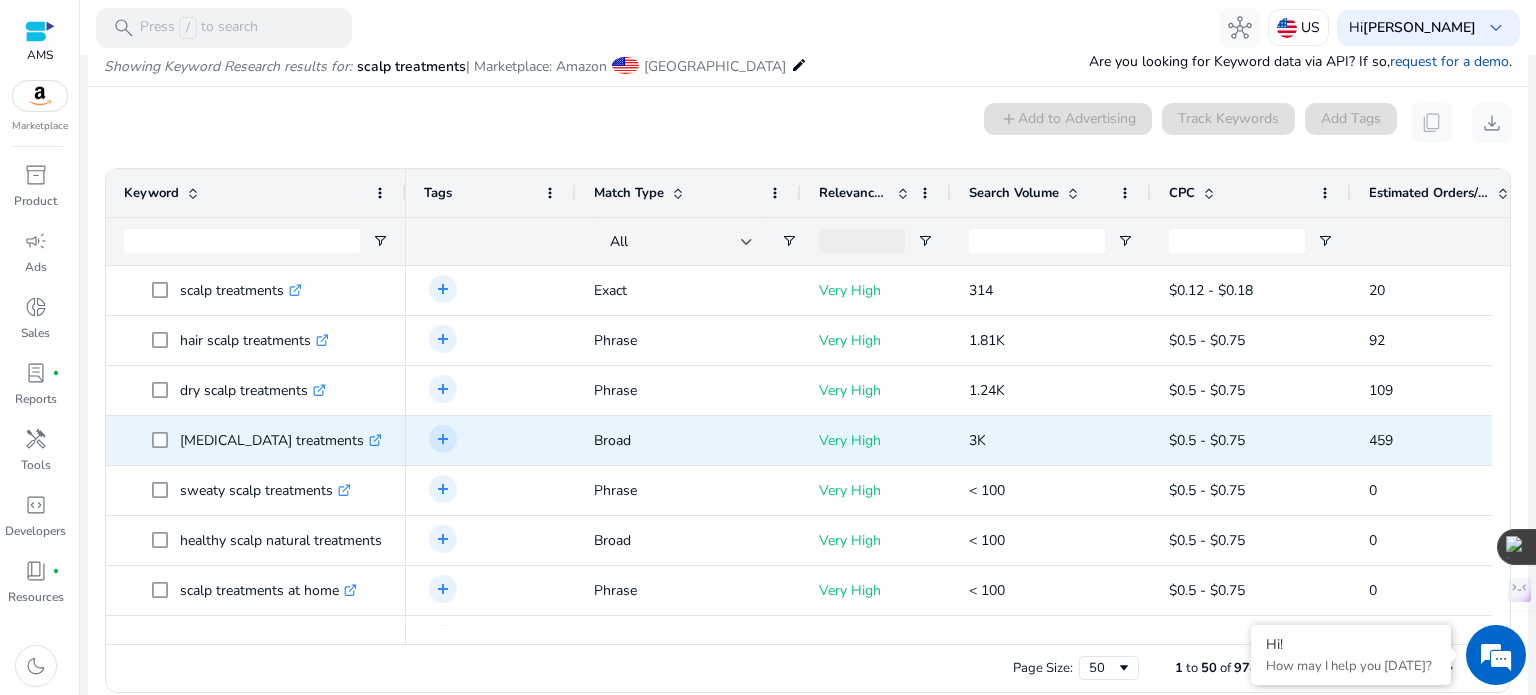 scroll, scrollTop: 170, scrollLeft: 0, axis: vertical 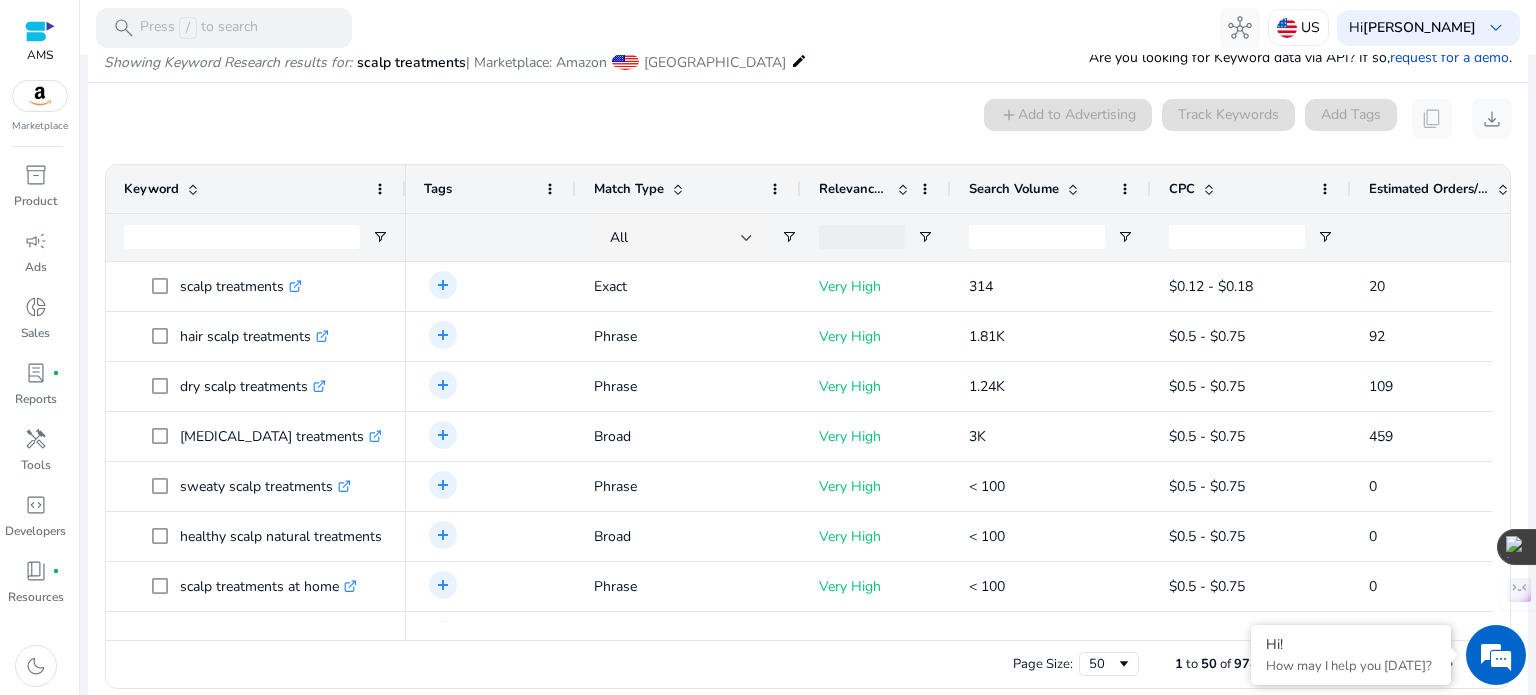 click on "Search Volume" at bounding box center [1014, 189] 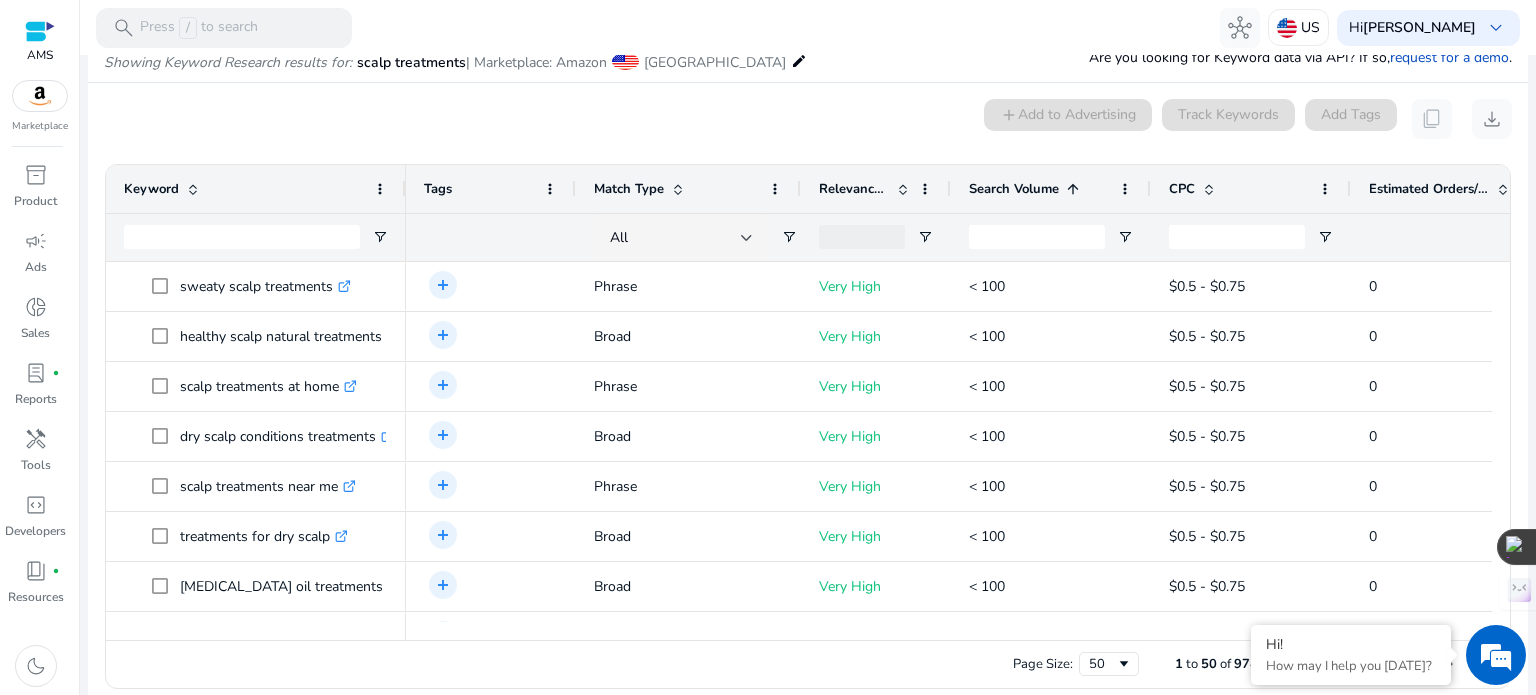 click on "Search Volume" at bounding box center (1014, 189) 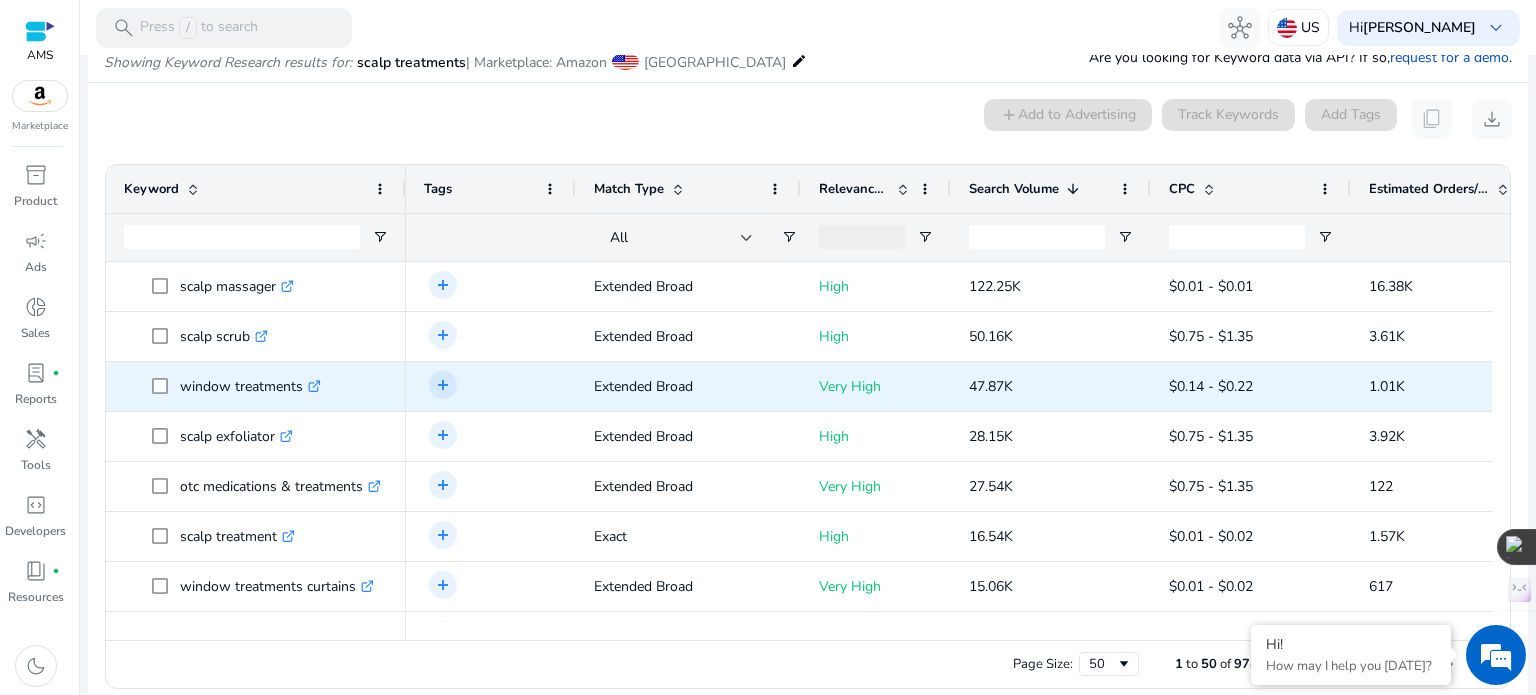 scroll, scrollTop: 69, scrollLeft: 0, axis: vertical 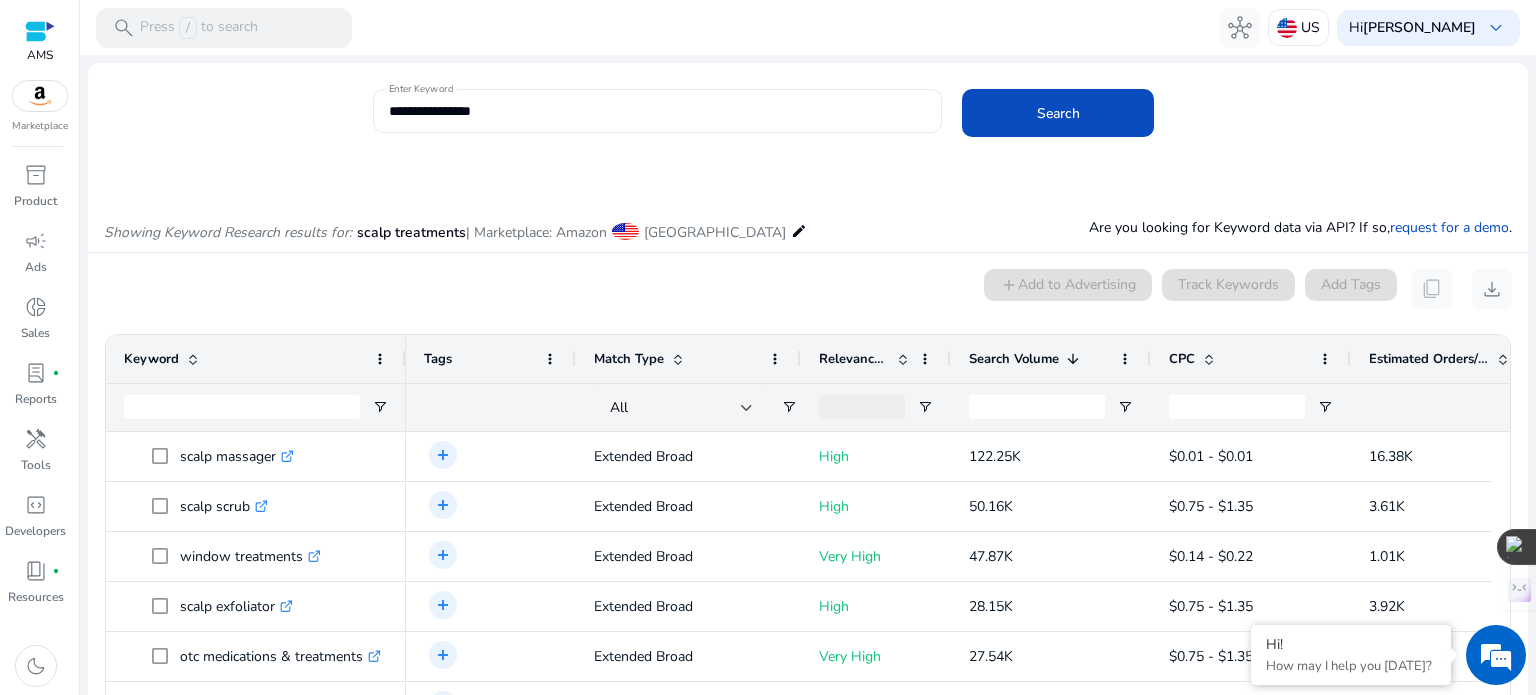 click on "**********" at bounding box center (658, 111) 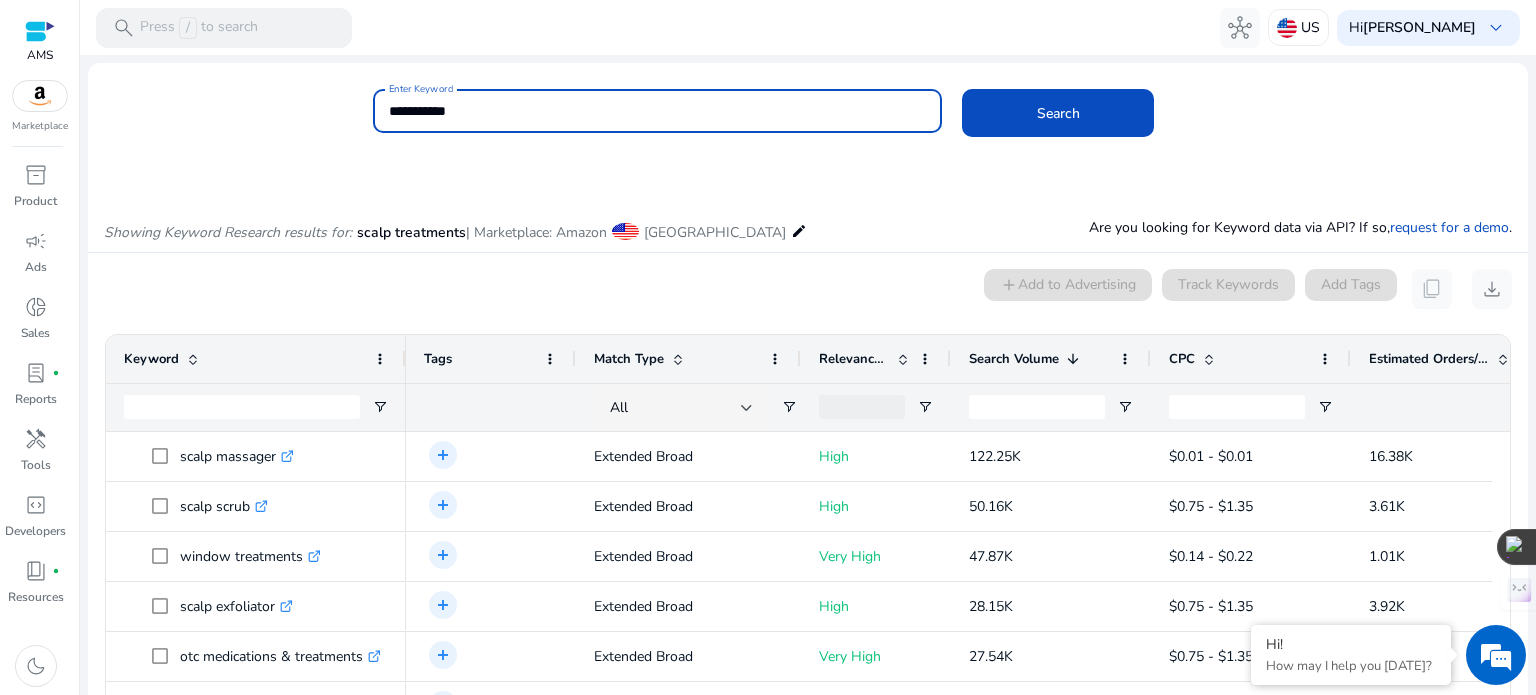type on "**********" 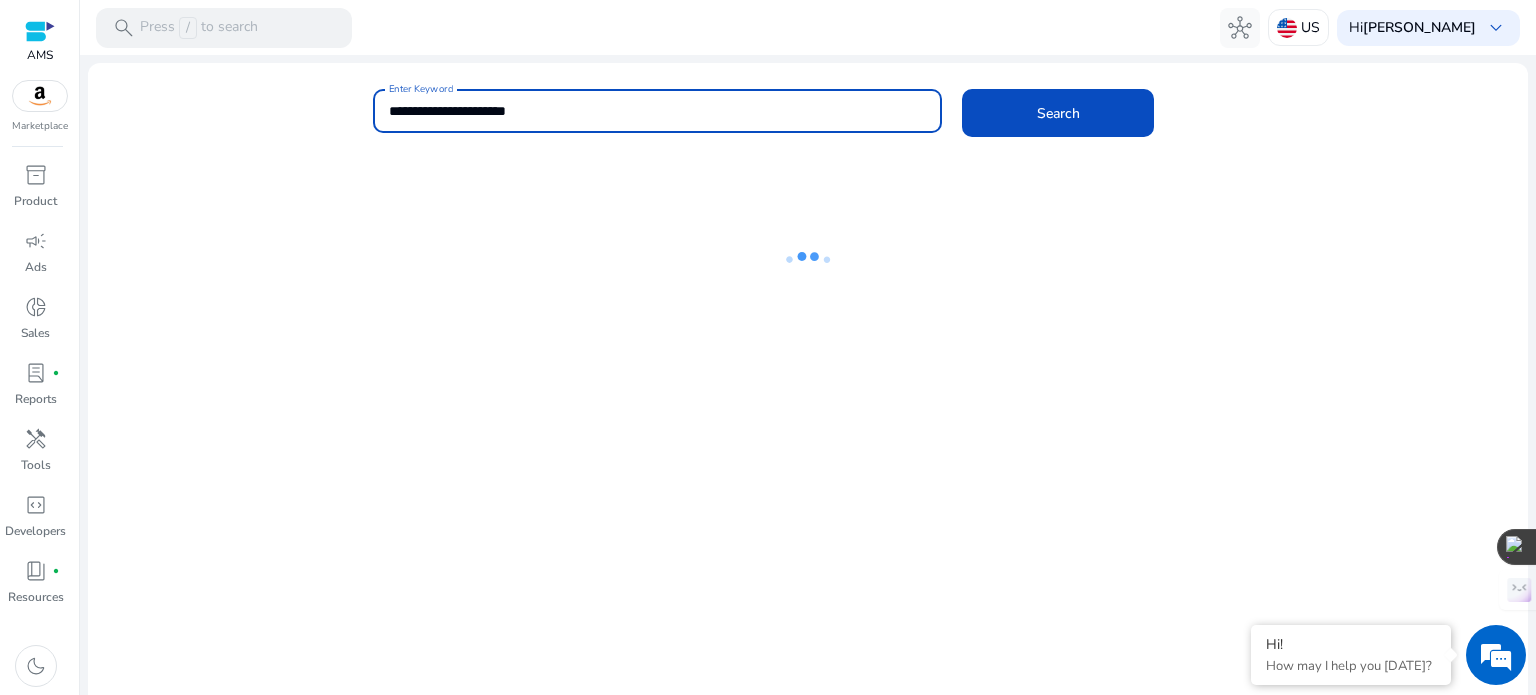 scroll, scrollTop: 0, scrollLeft: 0, axis: both 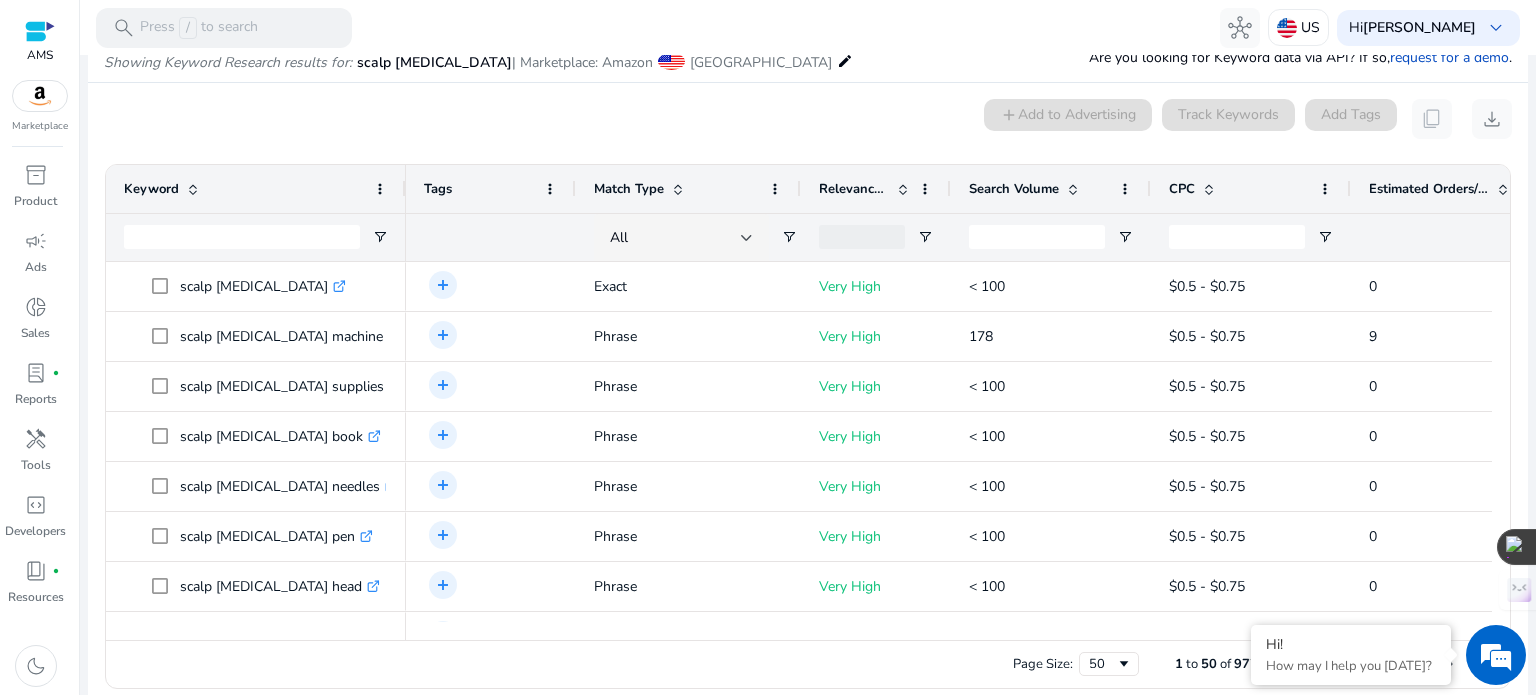click at bounding box center (1073, 189) 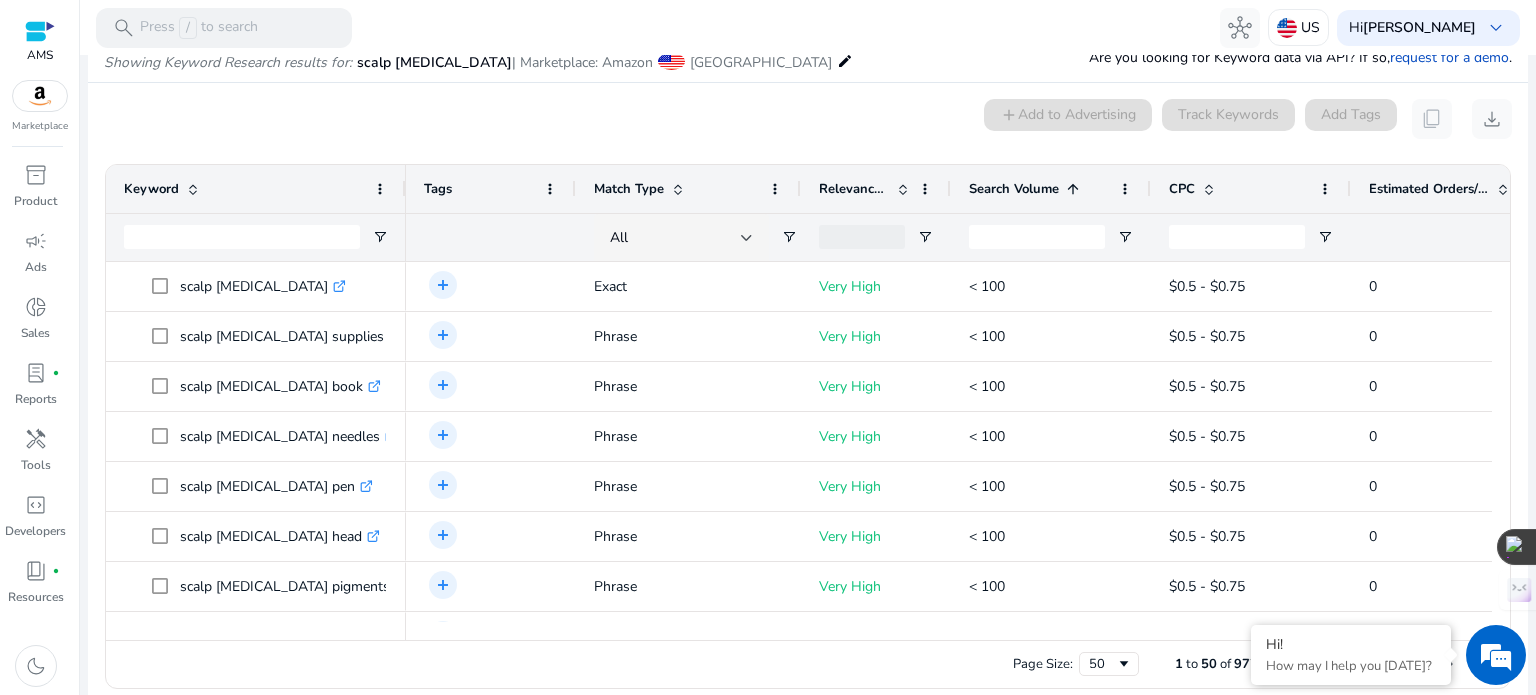 click at bounding box center [1073, 189] 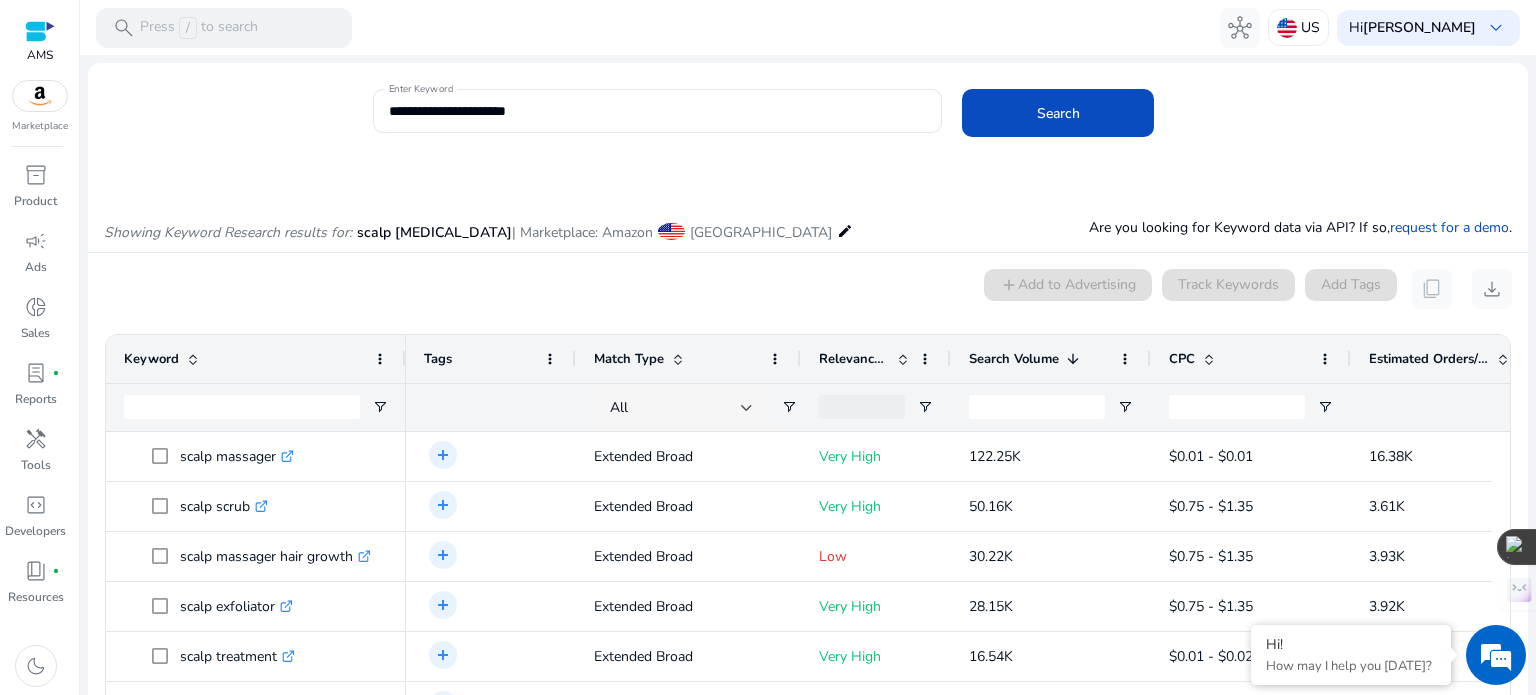 scroll, scrollTop: 0, scrollLeft: 0, axis: both 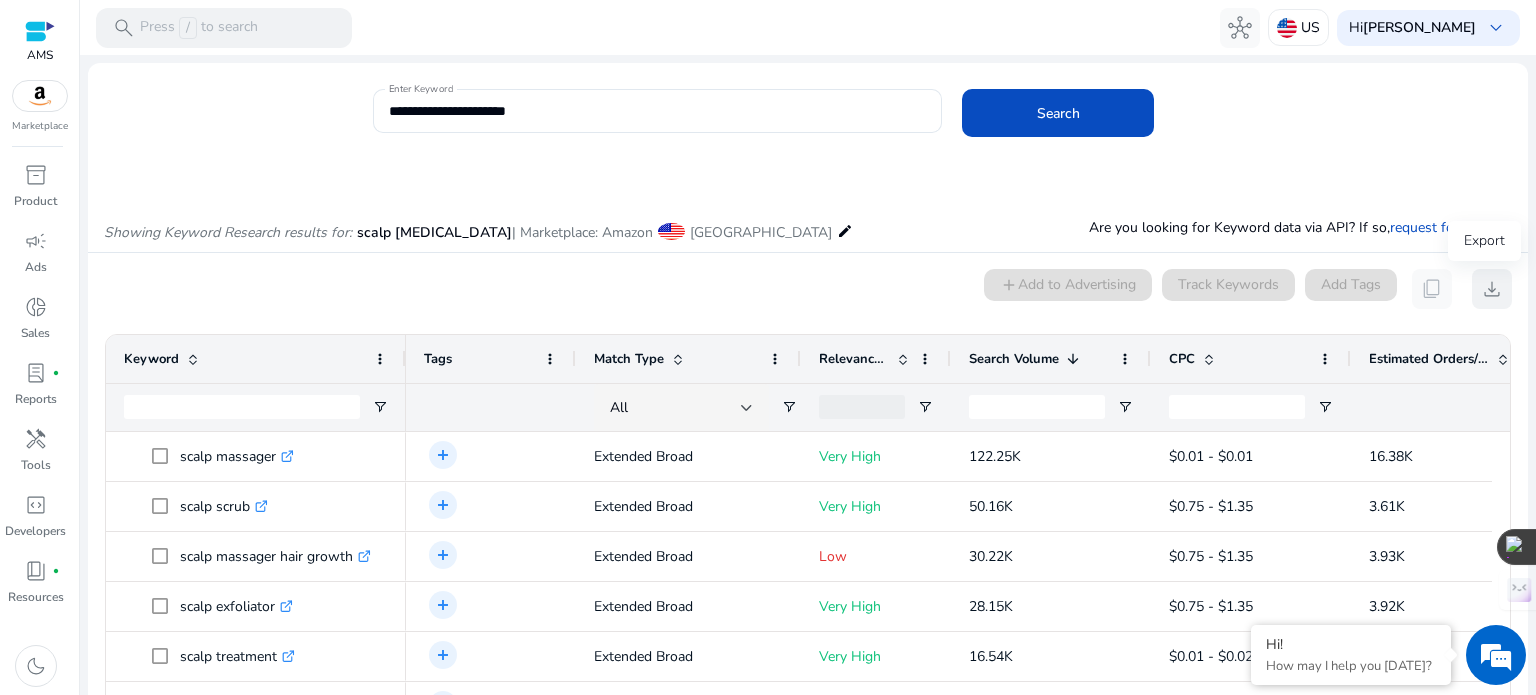 click on "download" 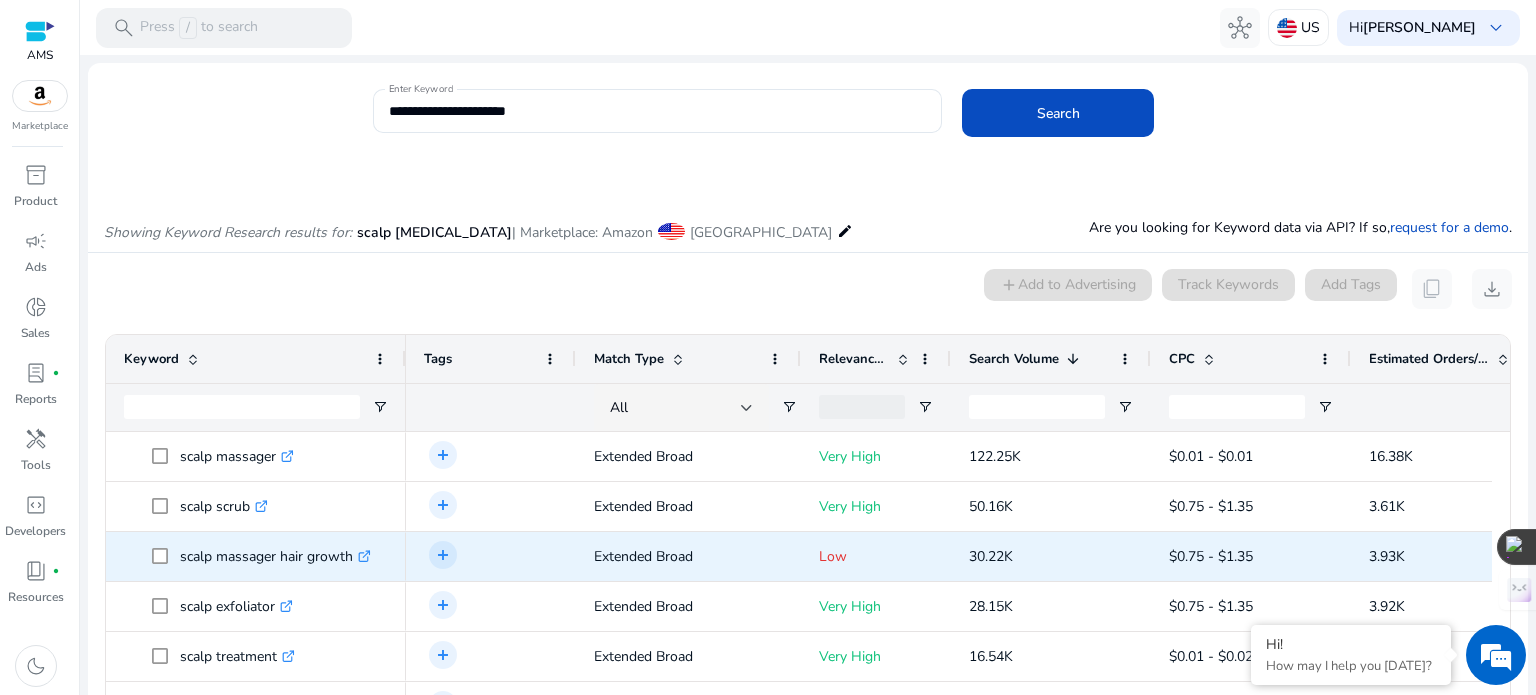 scroll, scrollTop: 72, scrollLeft: 0, axis: vertical 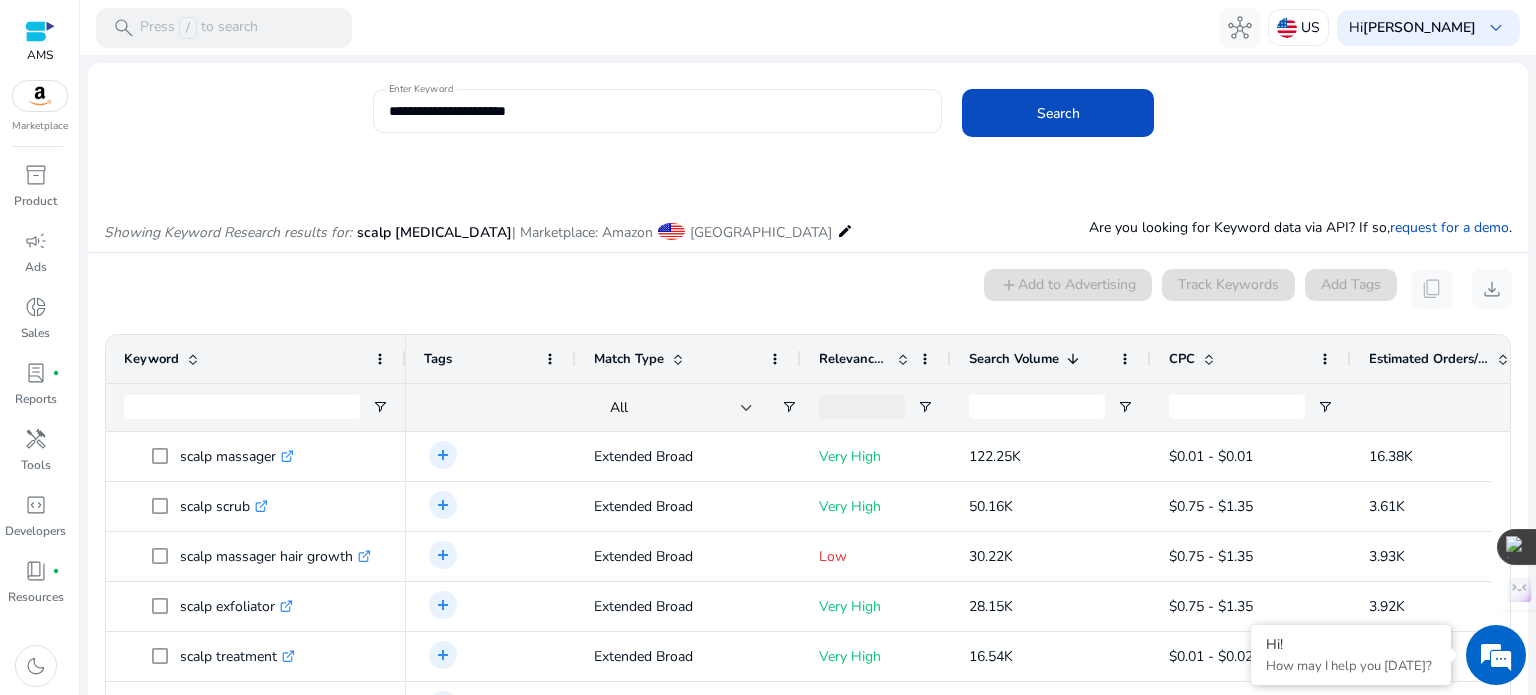 click on "**********" at bounding box center (658, 111) 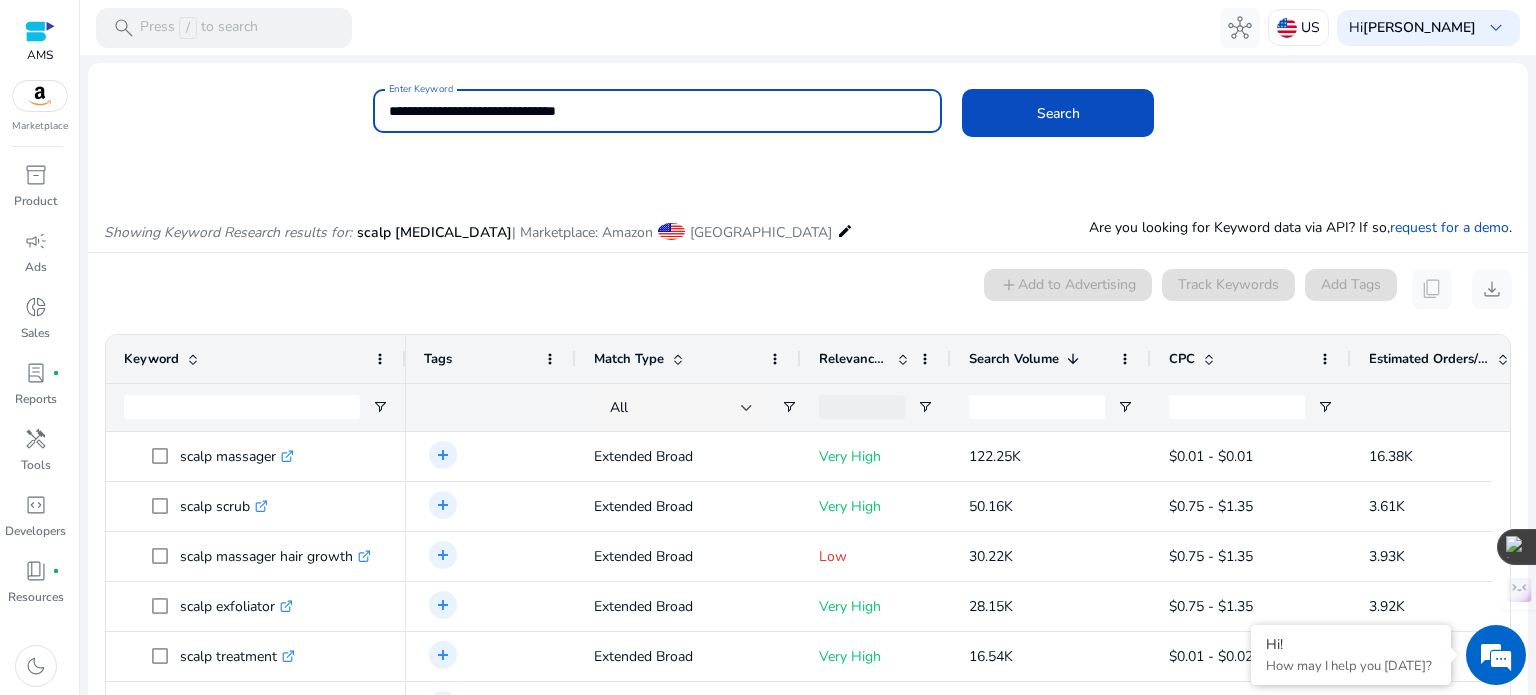 click on "Search" 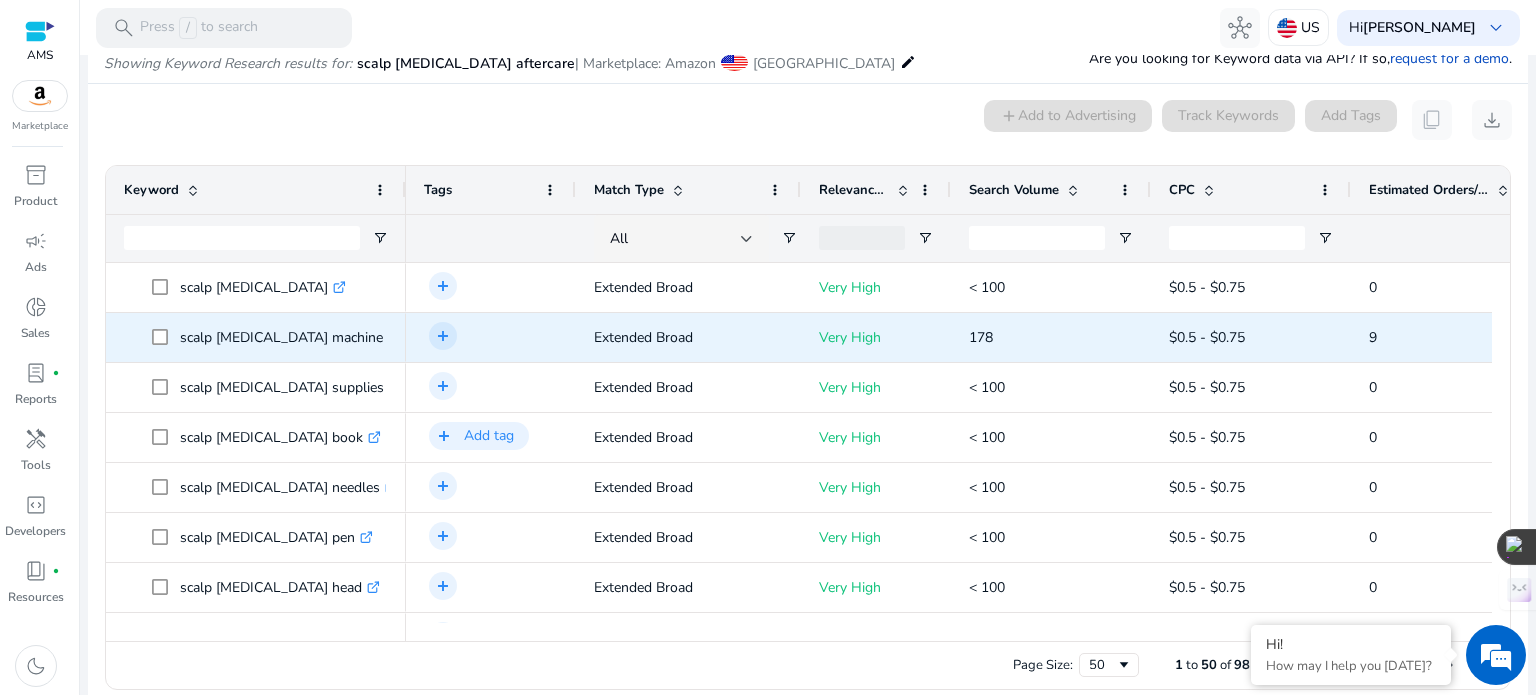 scroll, scrollTop: 170, scrollLeft: 0, axis: vertical 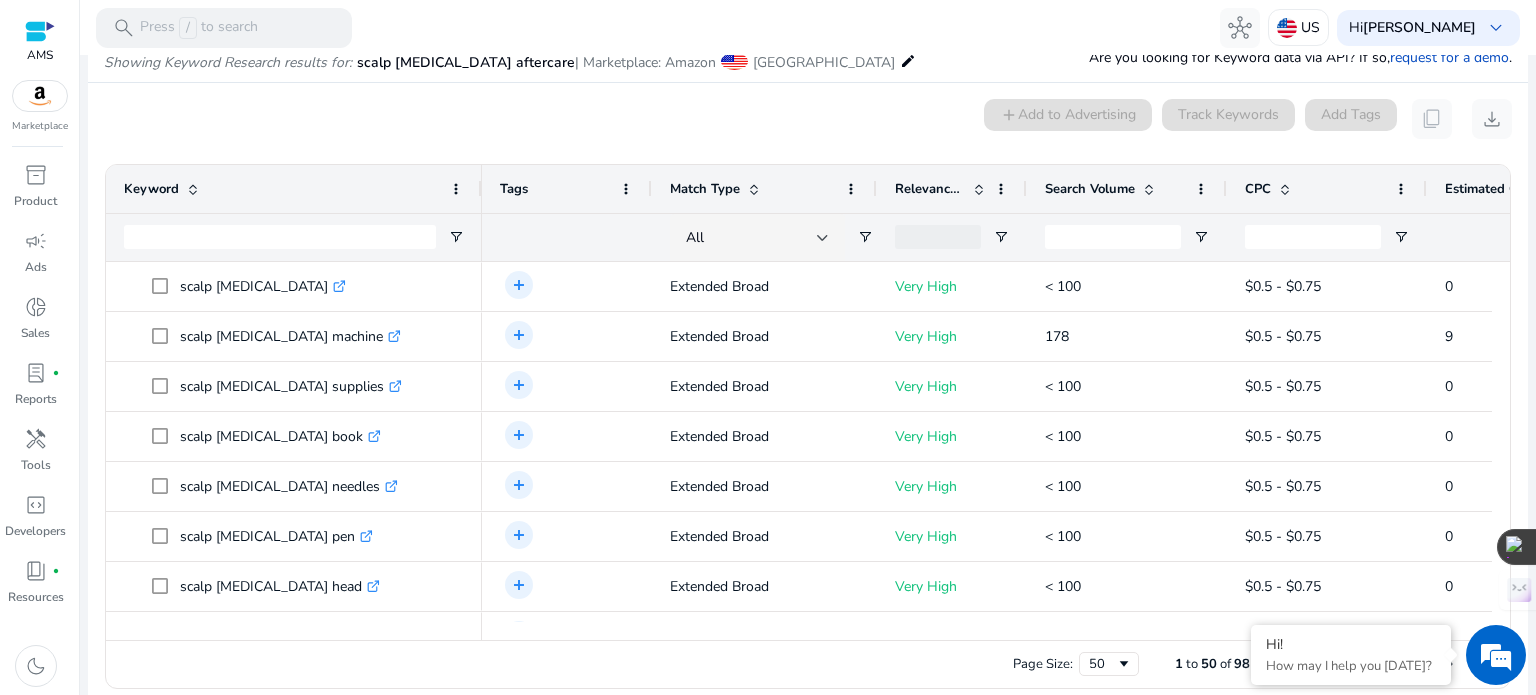 drag, startPoint x: 402, startPoint y: 187, endPoint x: 478, endPoint y: 195, distance: 76.41989 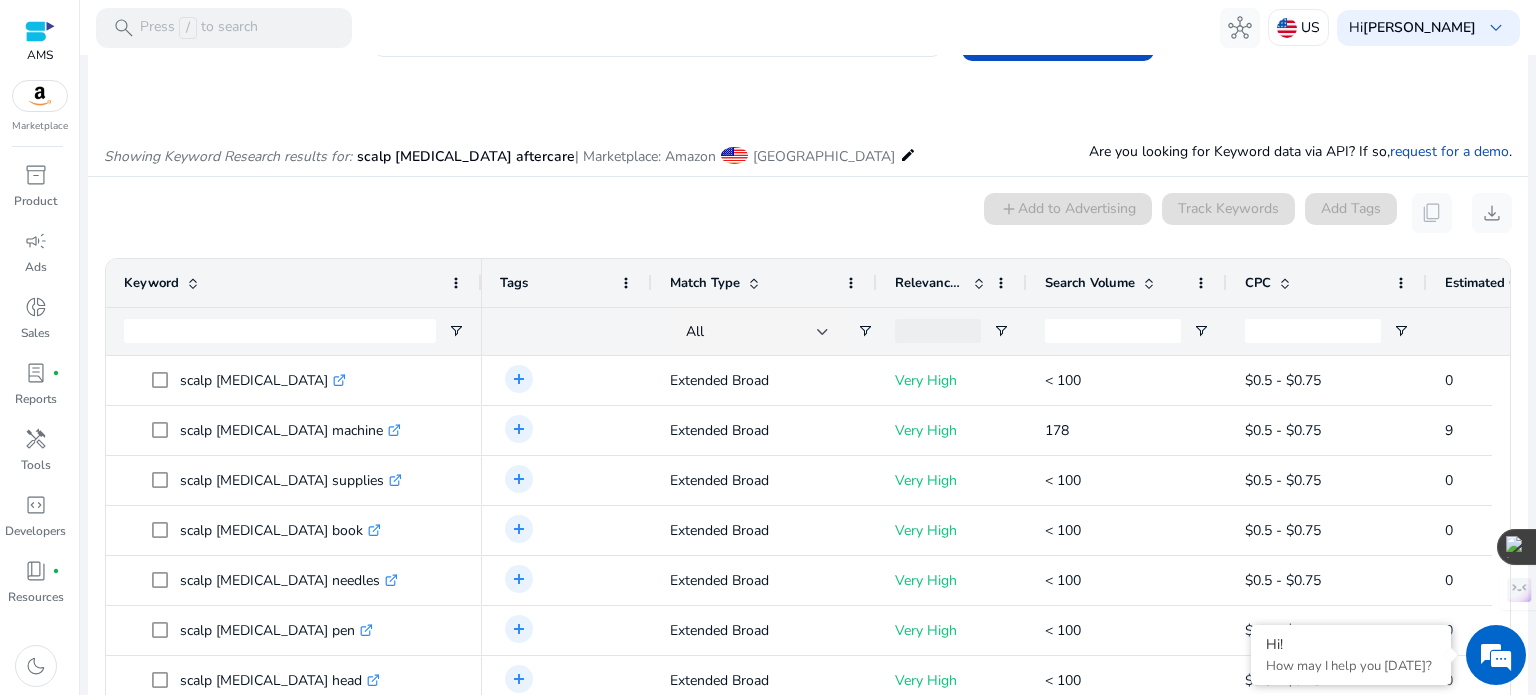 scroll, scrollTop: 0, scrollLeft: 0, axis: both 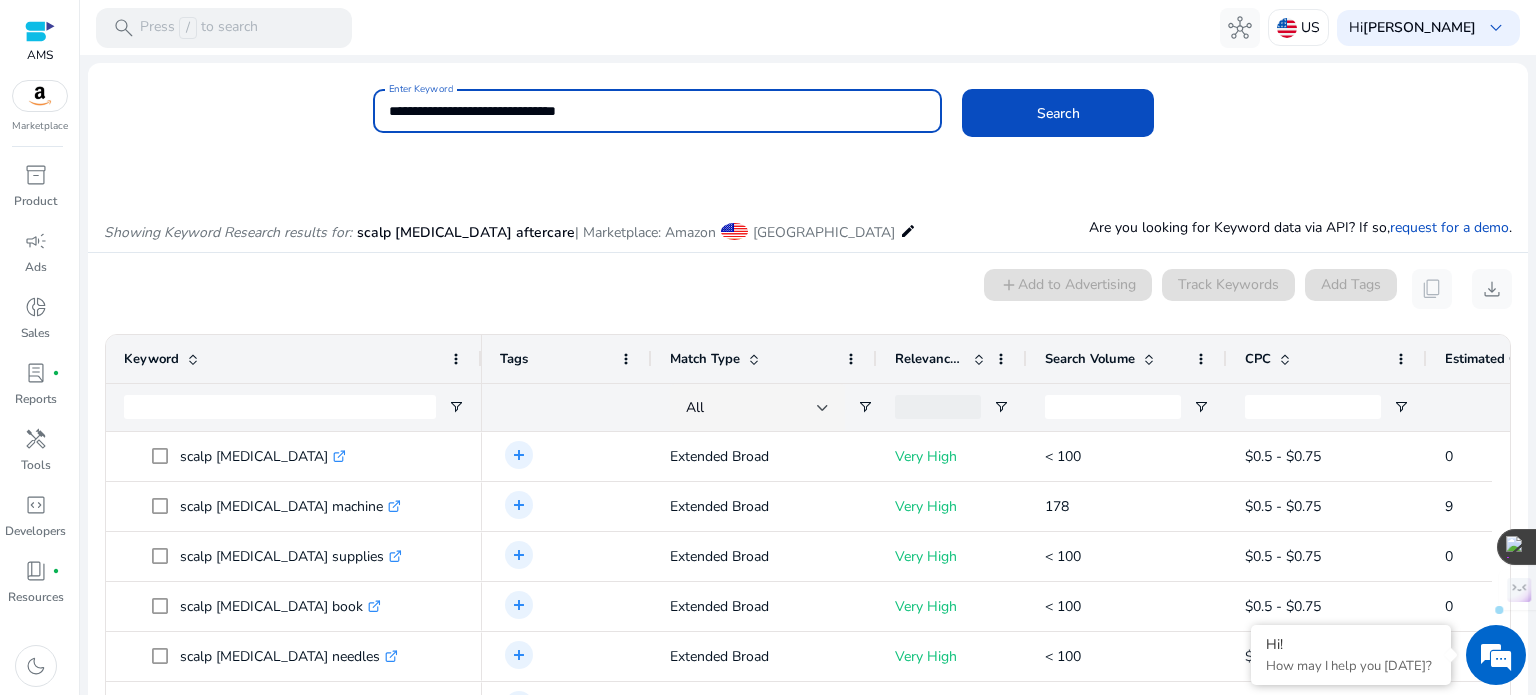 drag, startPoint x: 623, startPoint y: 106, endPoint x: 8, endPoint y: 100, distance: 615.0293 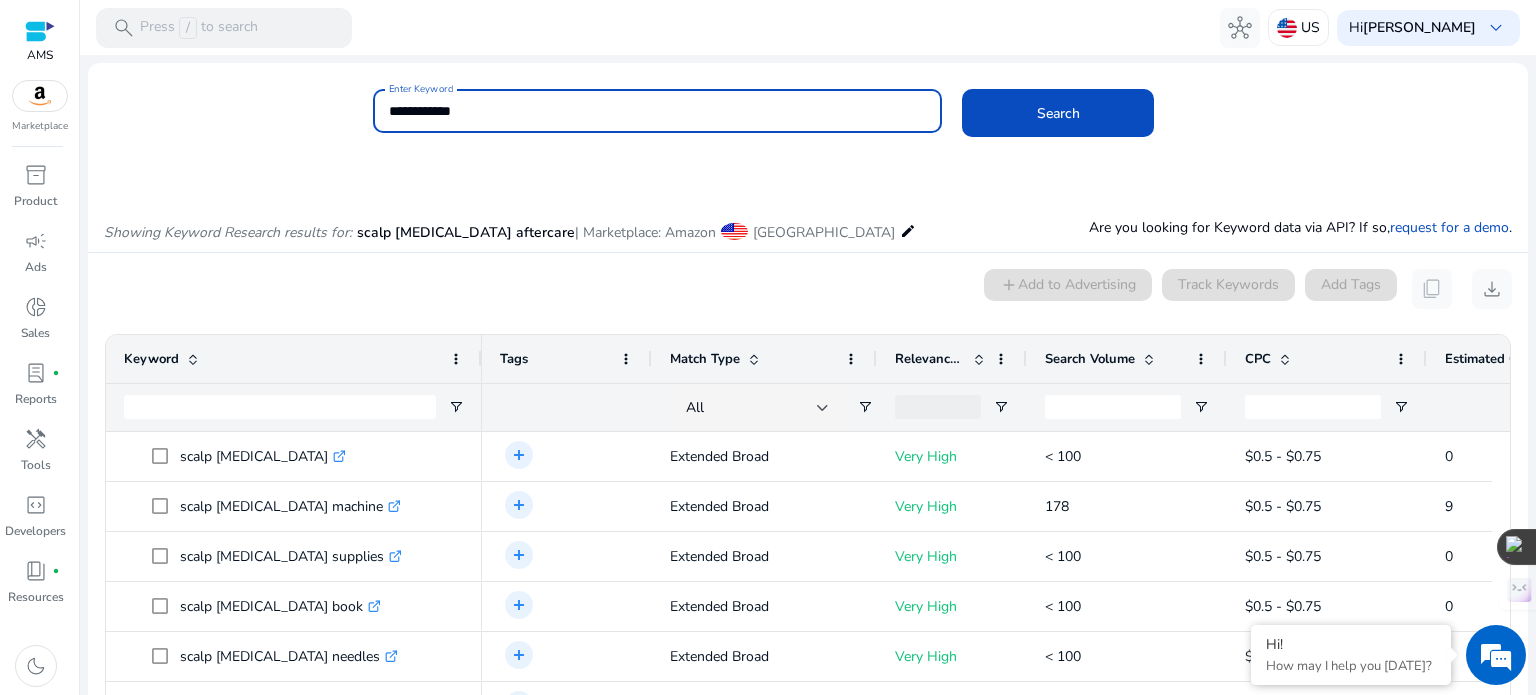 click on "Search" 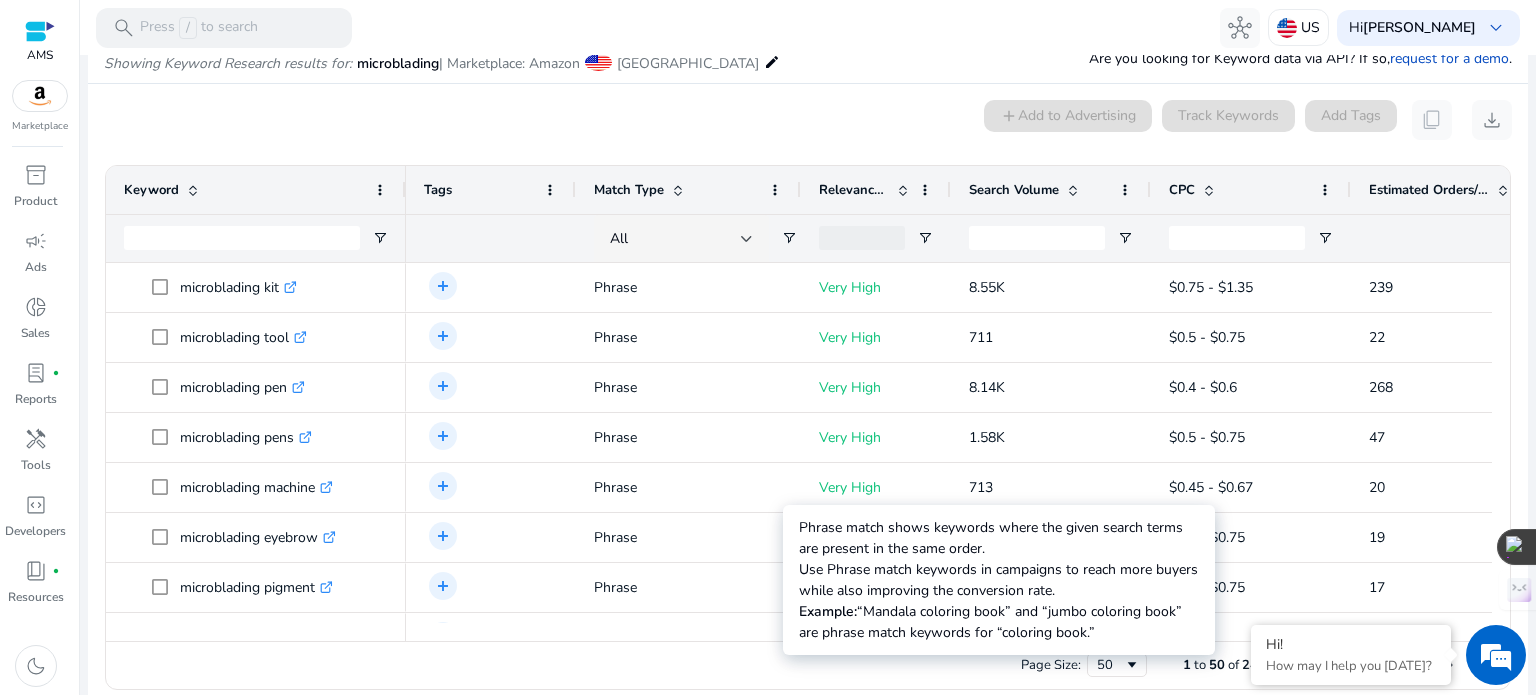 scroll, scrollTop: 170, scrollLeft: 0, axis: vertical 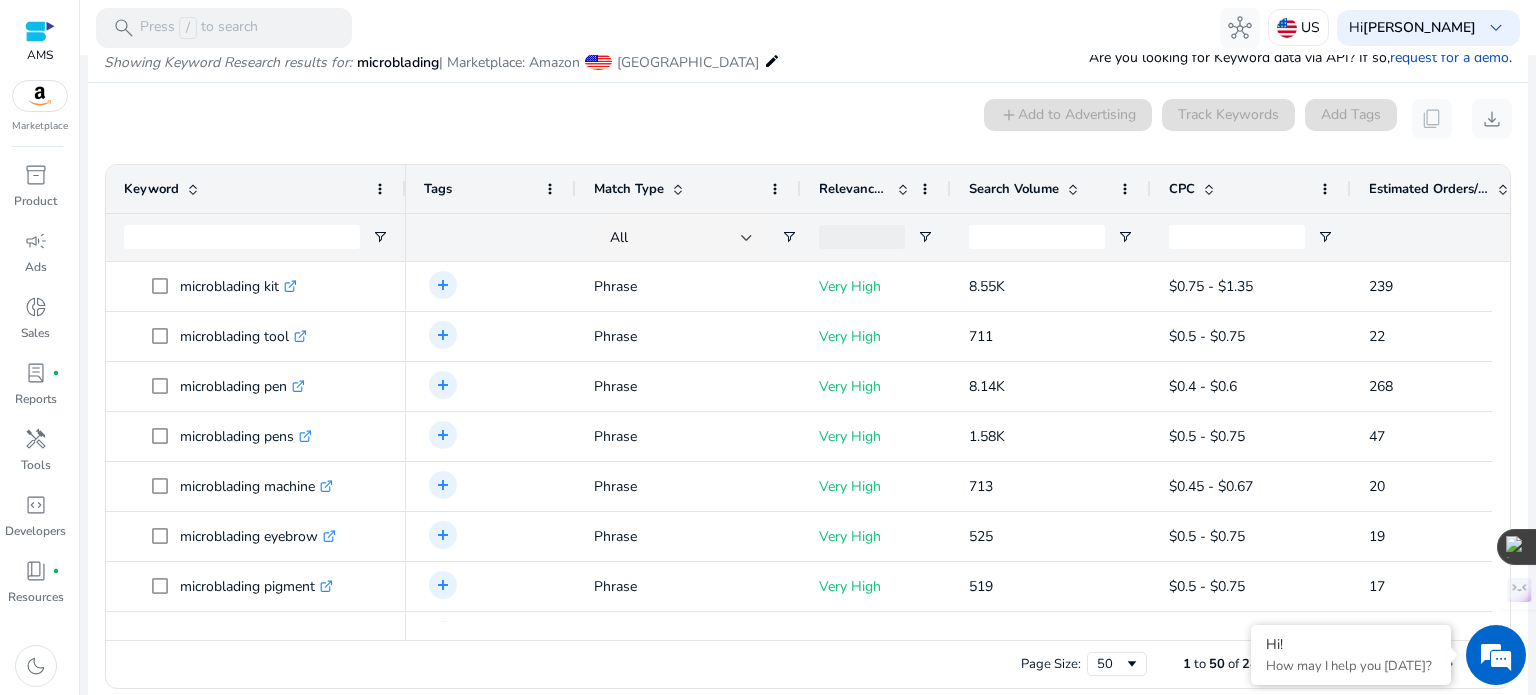 click at bounding box center [1073, 189] 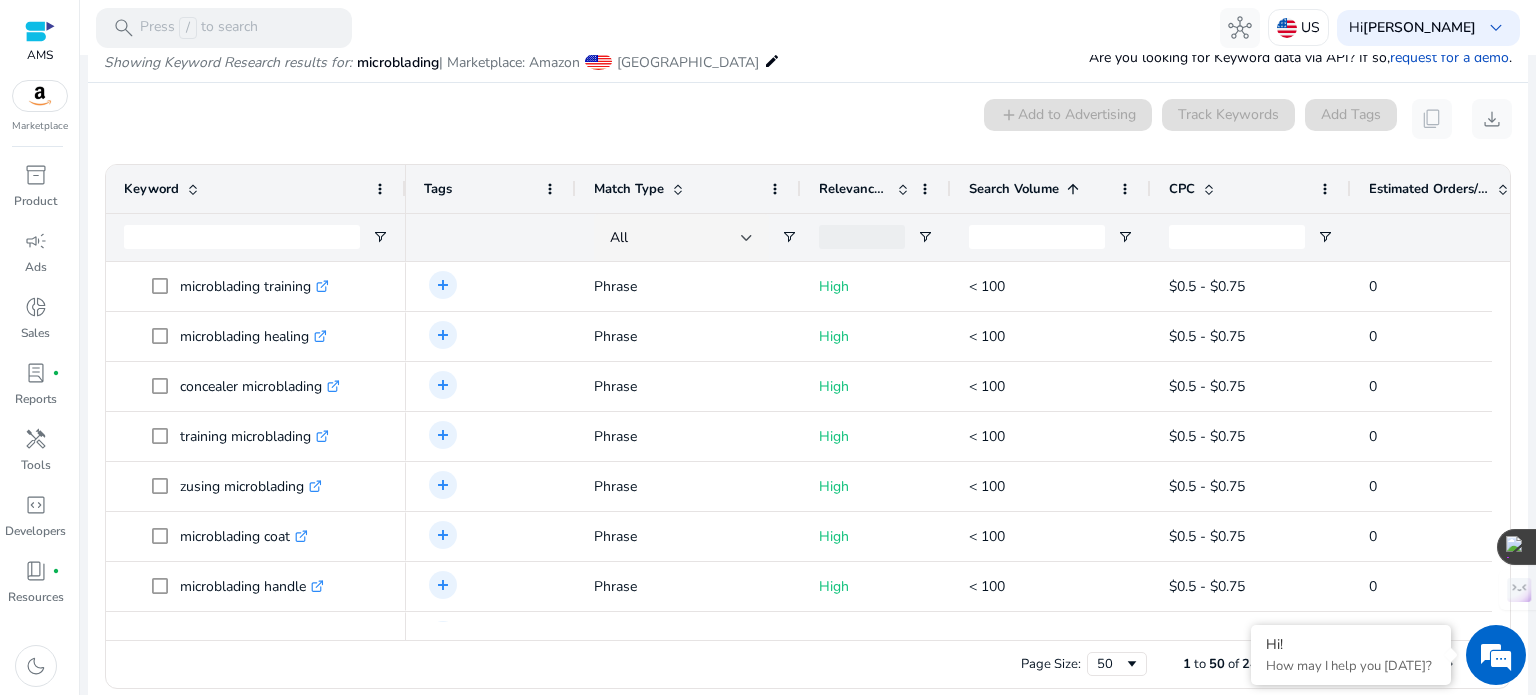 click at bounding box center [1073, 189] 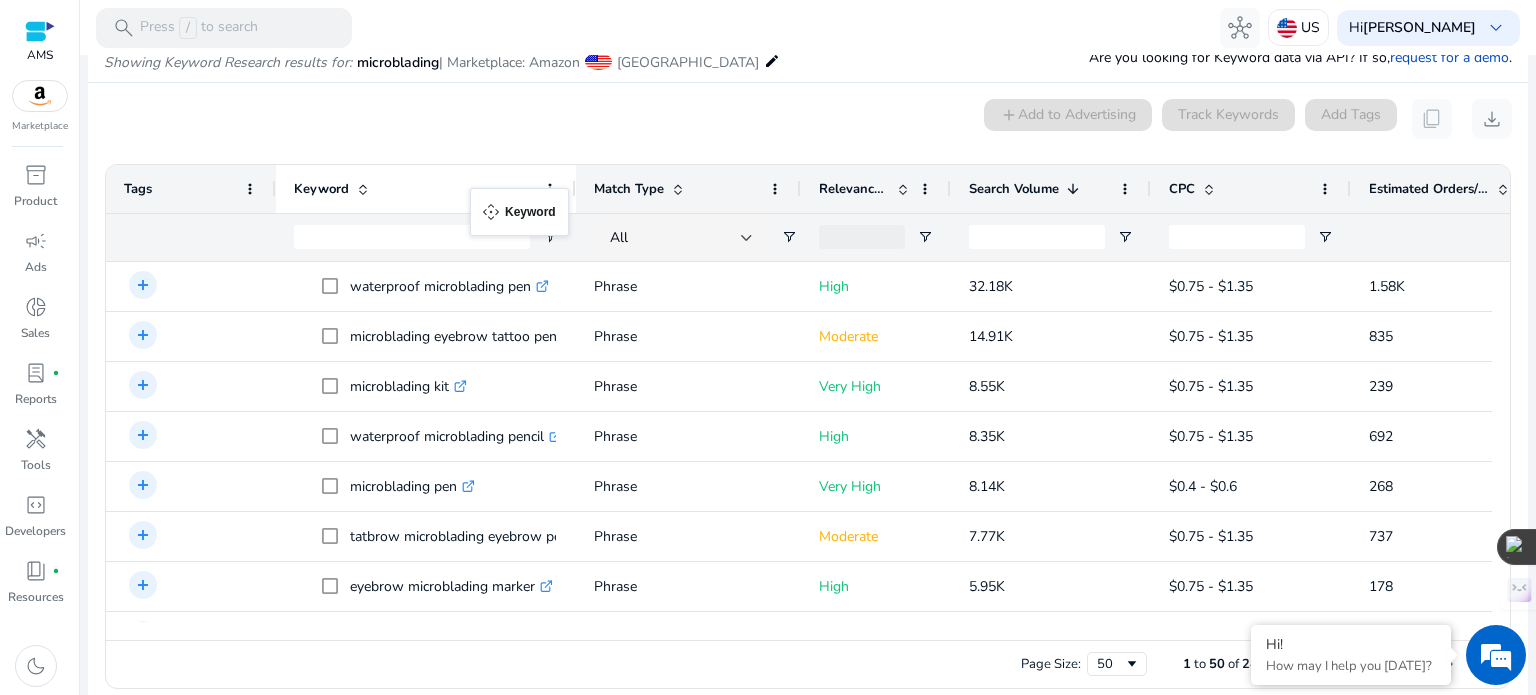 drag, startPoint x: 400, startPoint y: 188, endPoint x: 480, endPoint y: 200, distance: 80.895 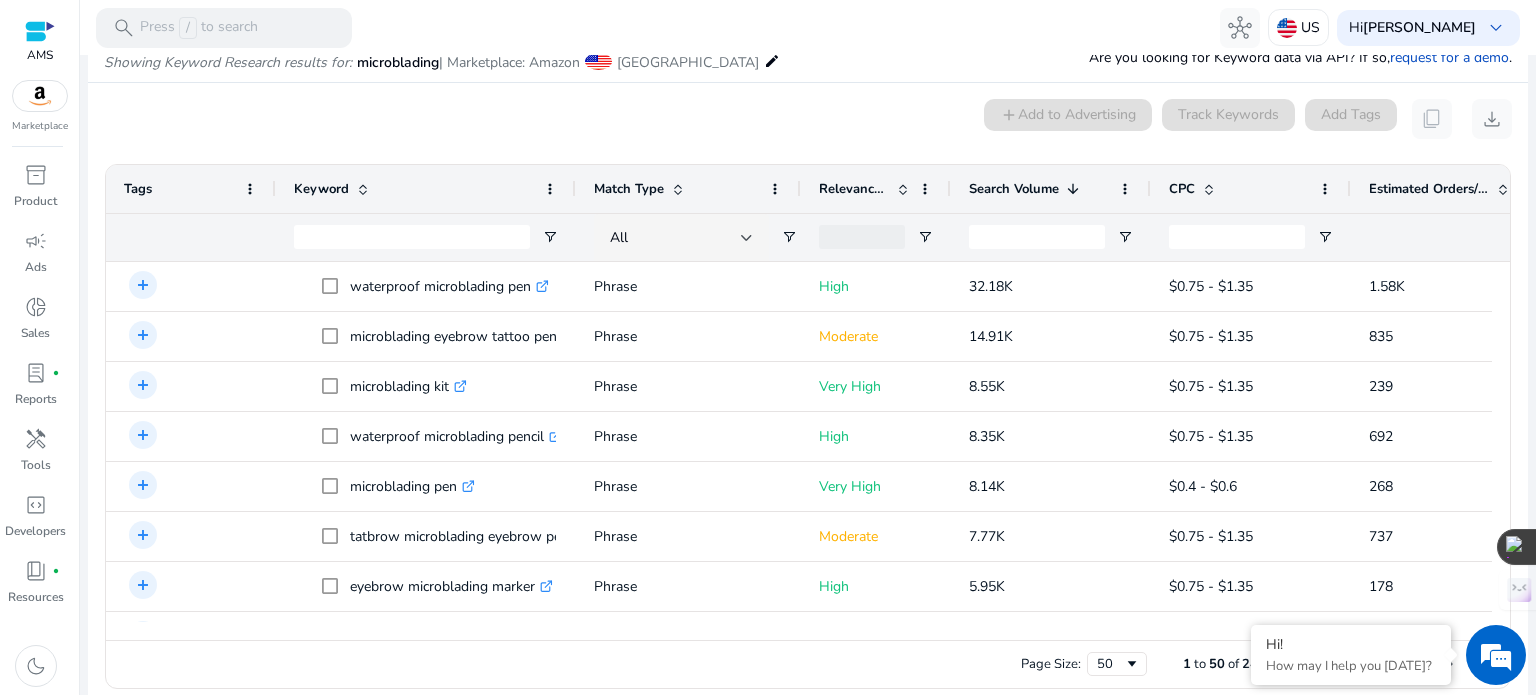 drag, startPoint x: 272, startPoint y: 186, endPoint x: 203, endPoint y: 190, distance: 69.115845 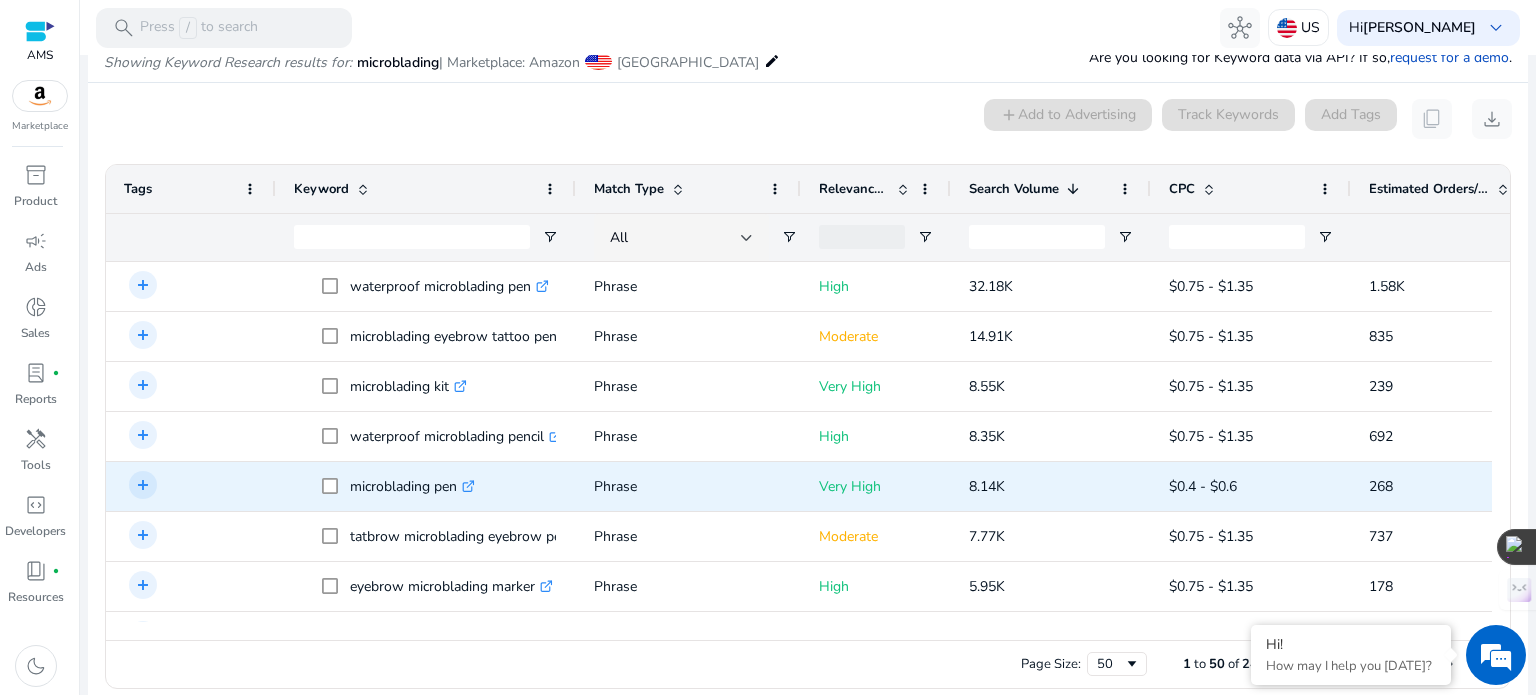 scroll, scrollTop: 86, scrollLeft: 0, axis: vertical 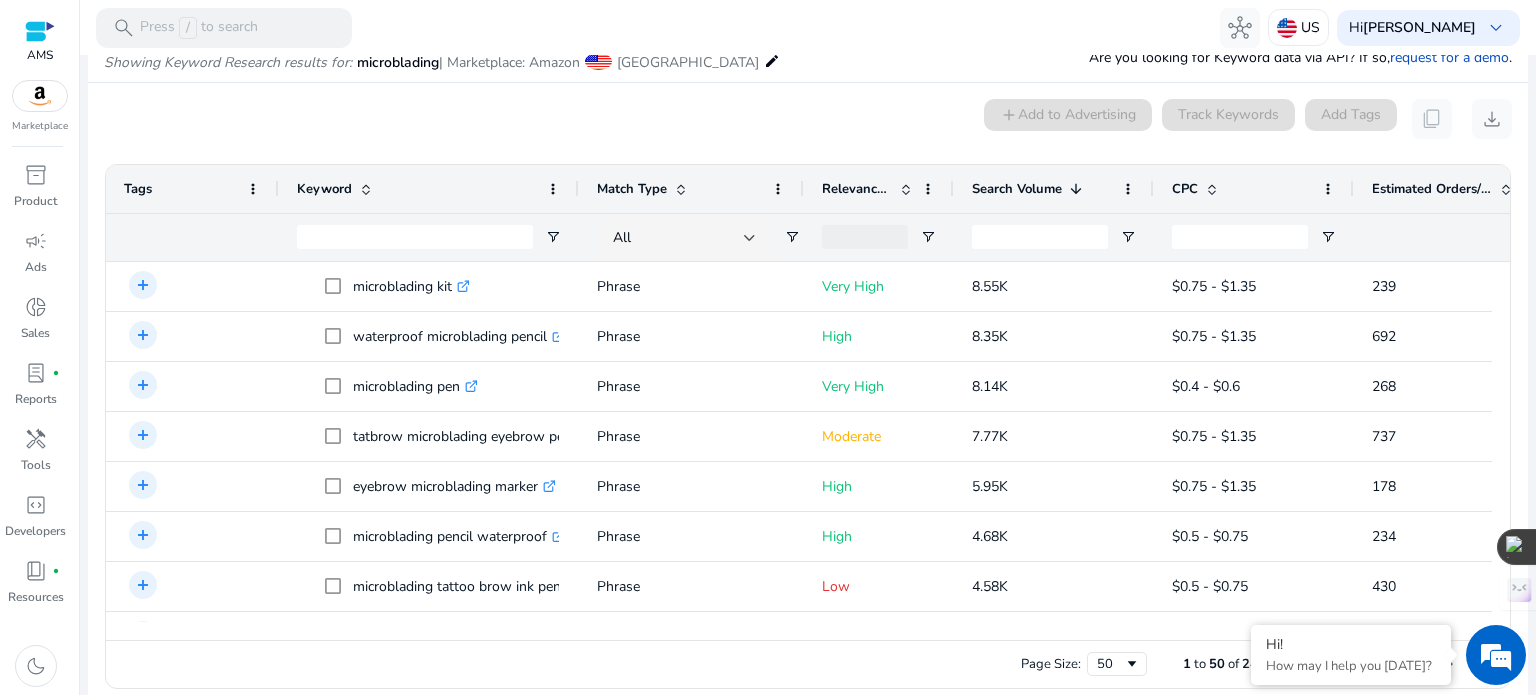 drag, startPoint x: 274, startPoint y: 190, endPoint x: 172, endPoint y: 202, distance: 102.70345 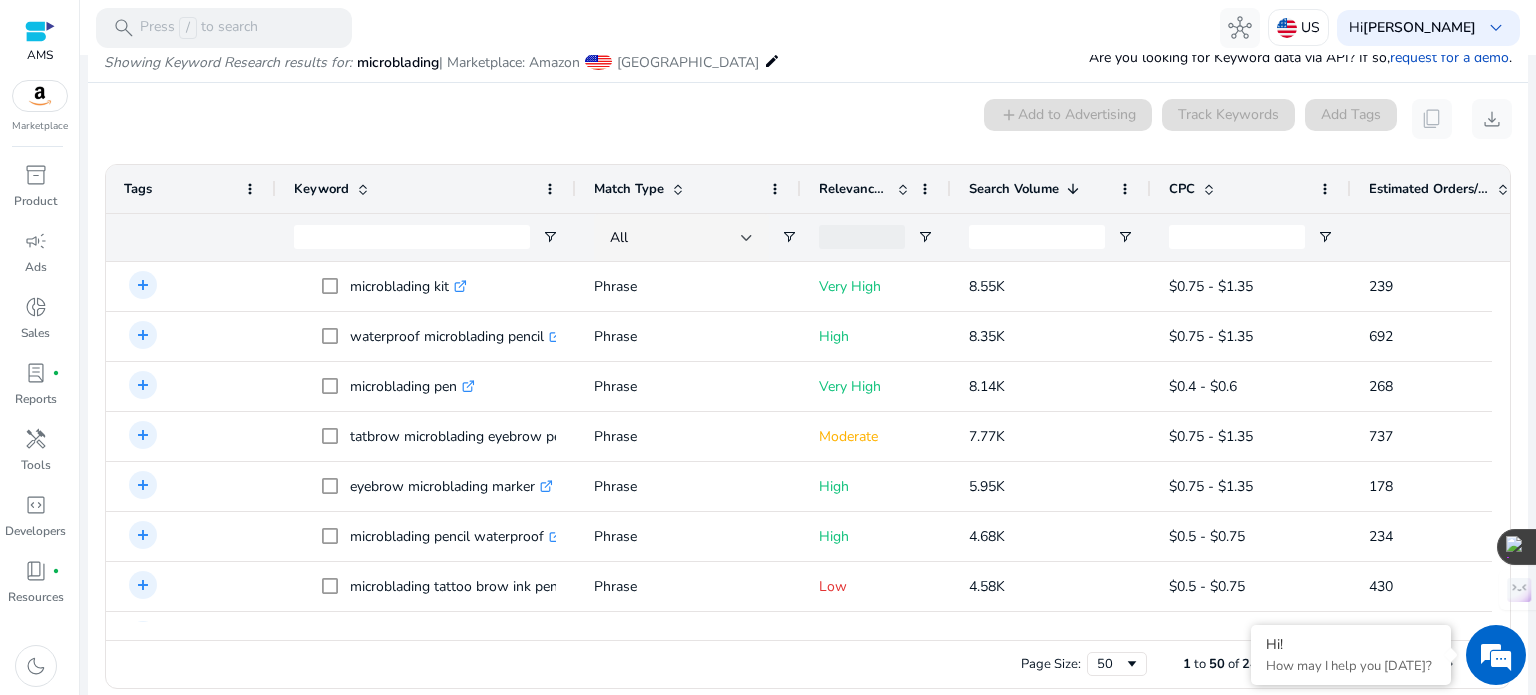 click at bounding box center (575, 189) 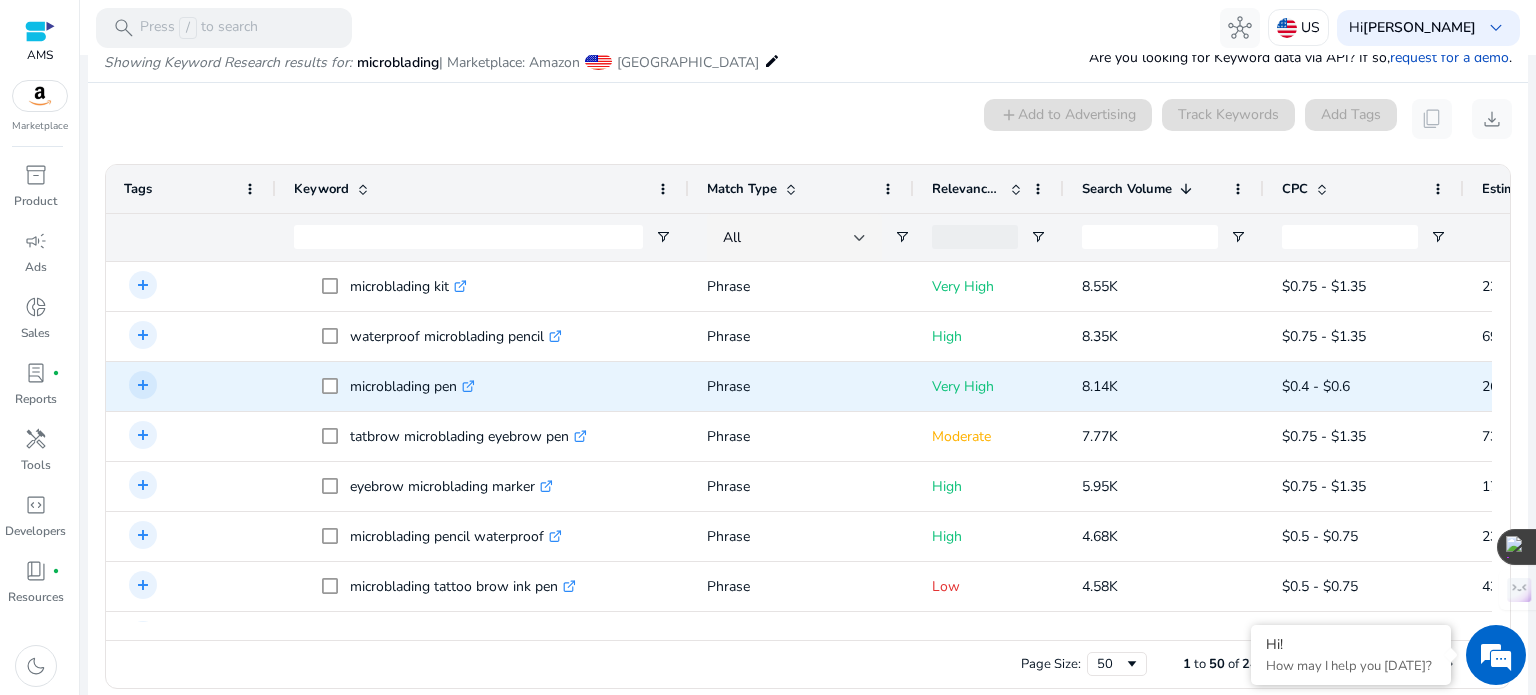 scroll, scrollTop: 248, scrollLeft: 0, axis: vertical 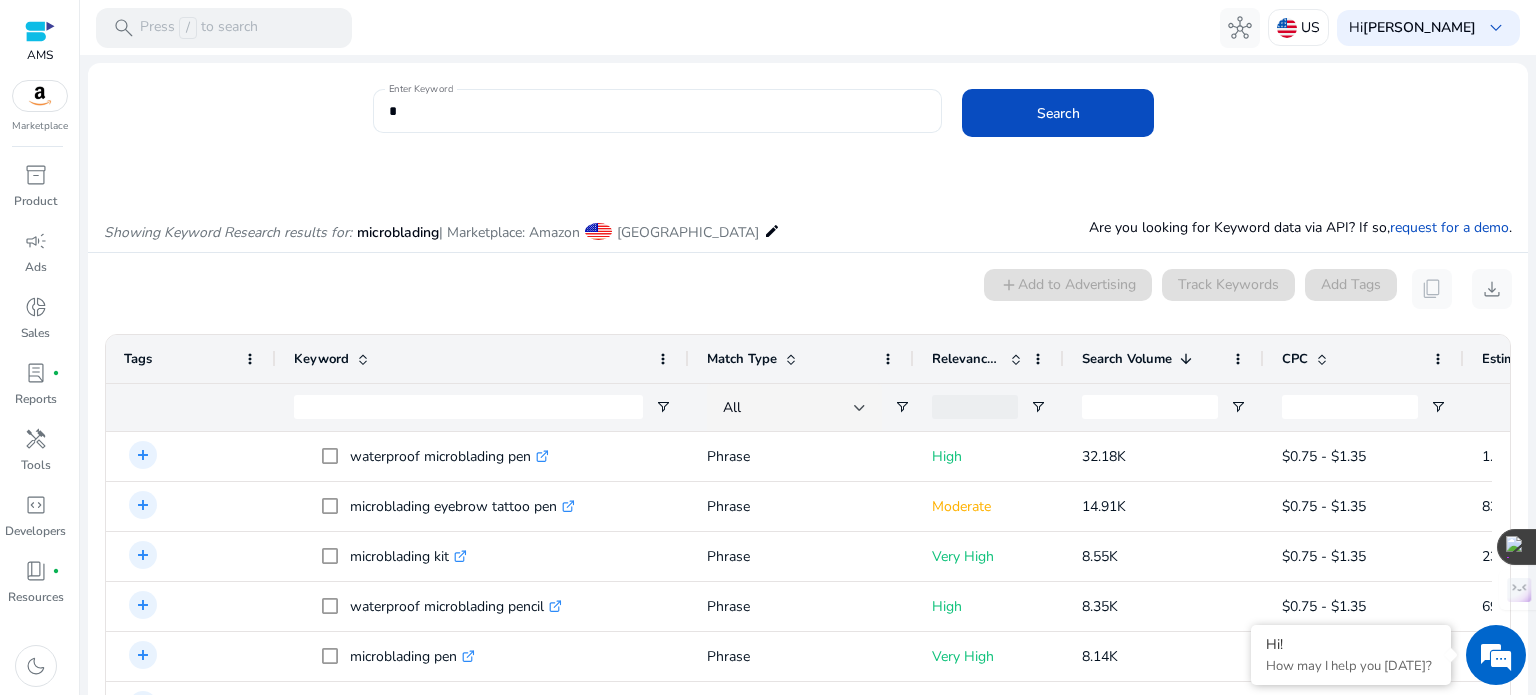 drag, startPoint x: 419, startPoint y: 98, endPoint x: 431, endPoint y: 105, distance: 13.892444 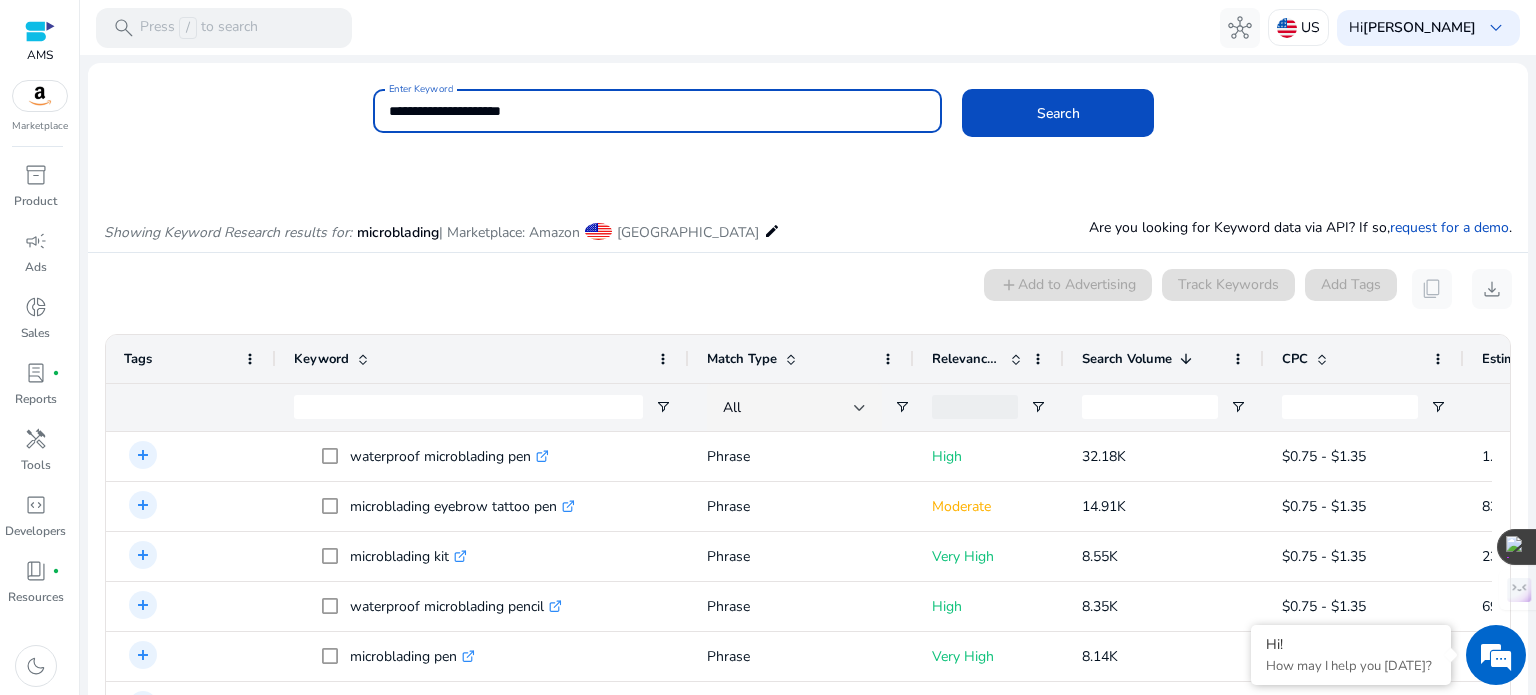 type on "**********" 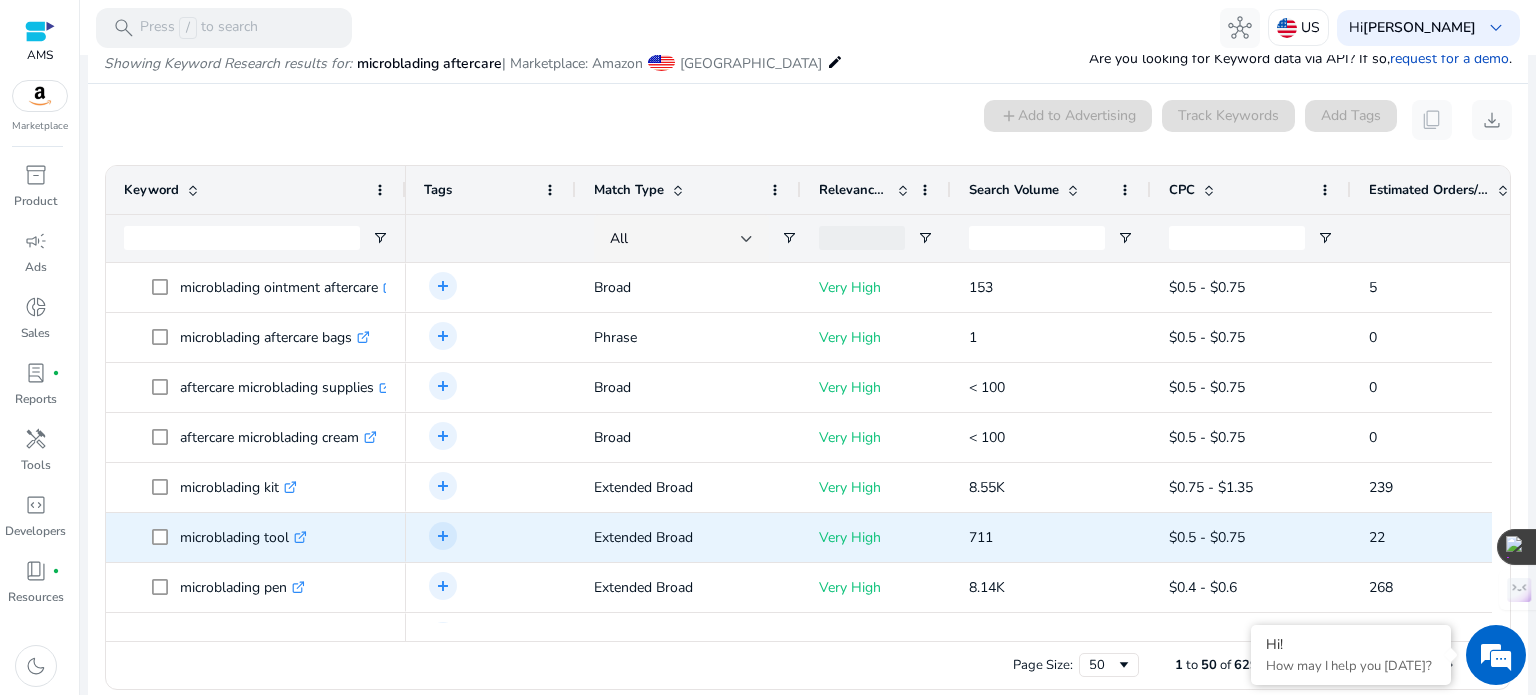 scroll, scrollTop: 170, scrollLeft: 0, axis: vertical 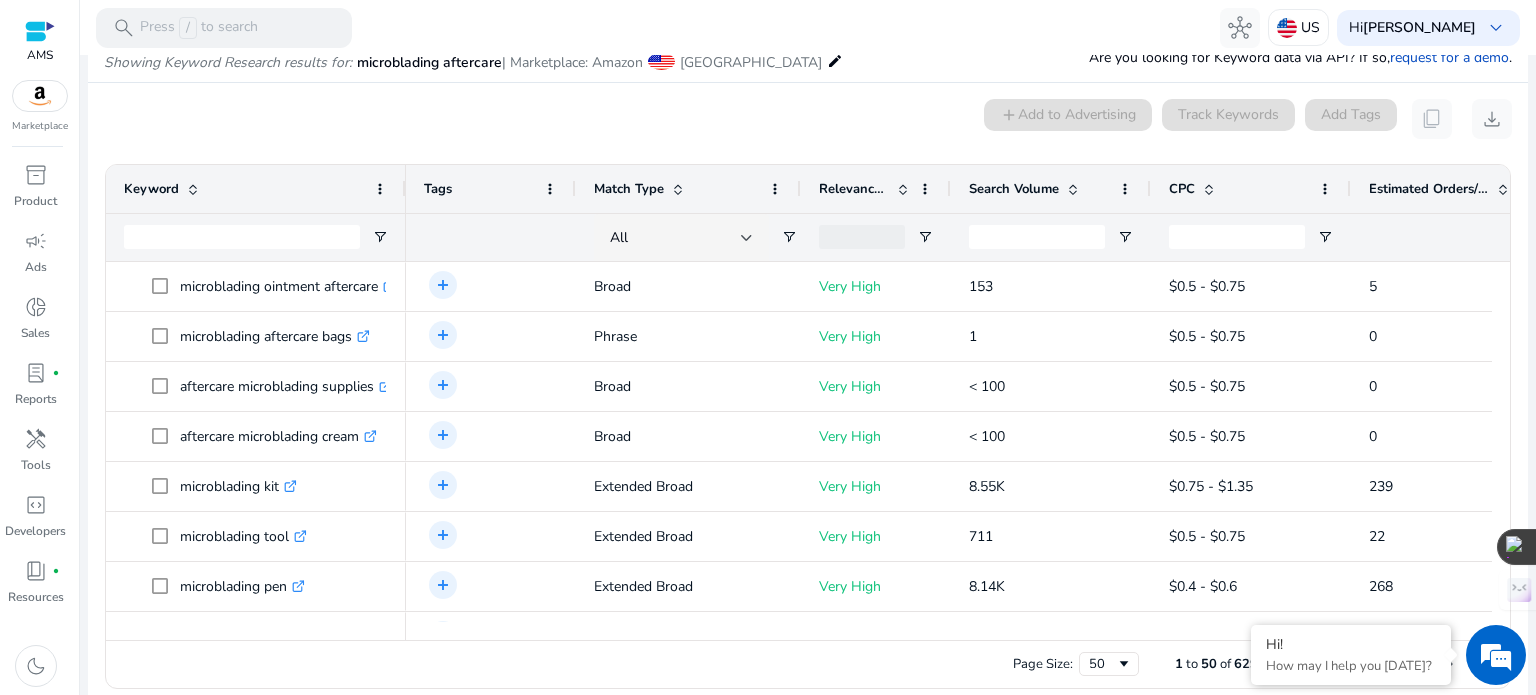 click on "Search Volume" at bounding box center (1014, 189) 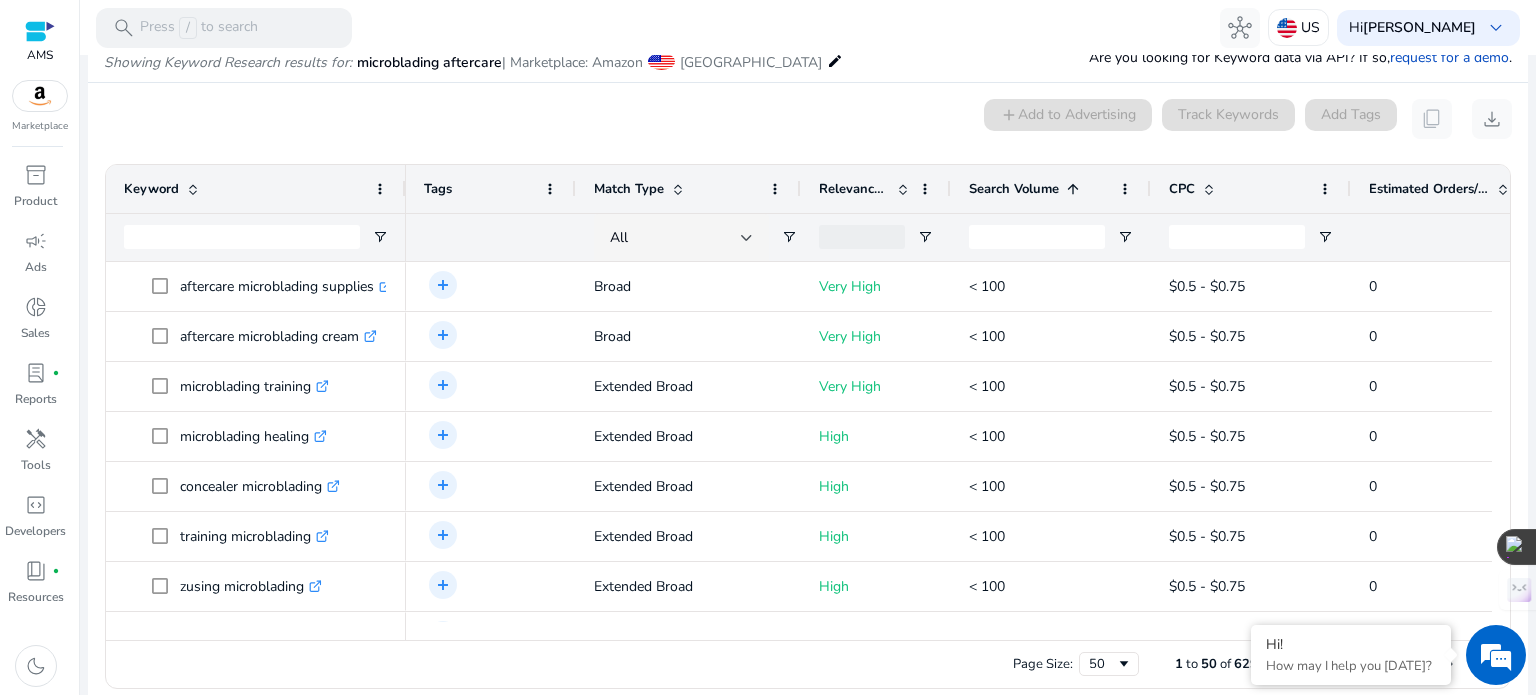 click on "Search Volume" at bounding box center (1014, 189) 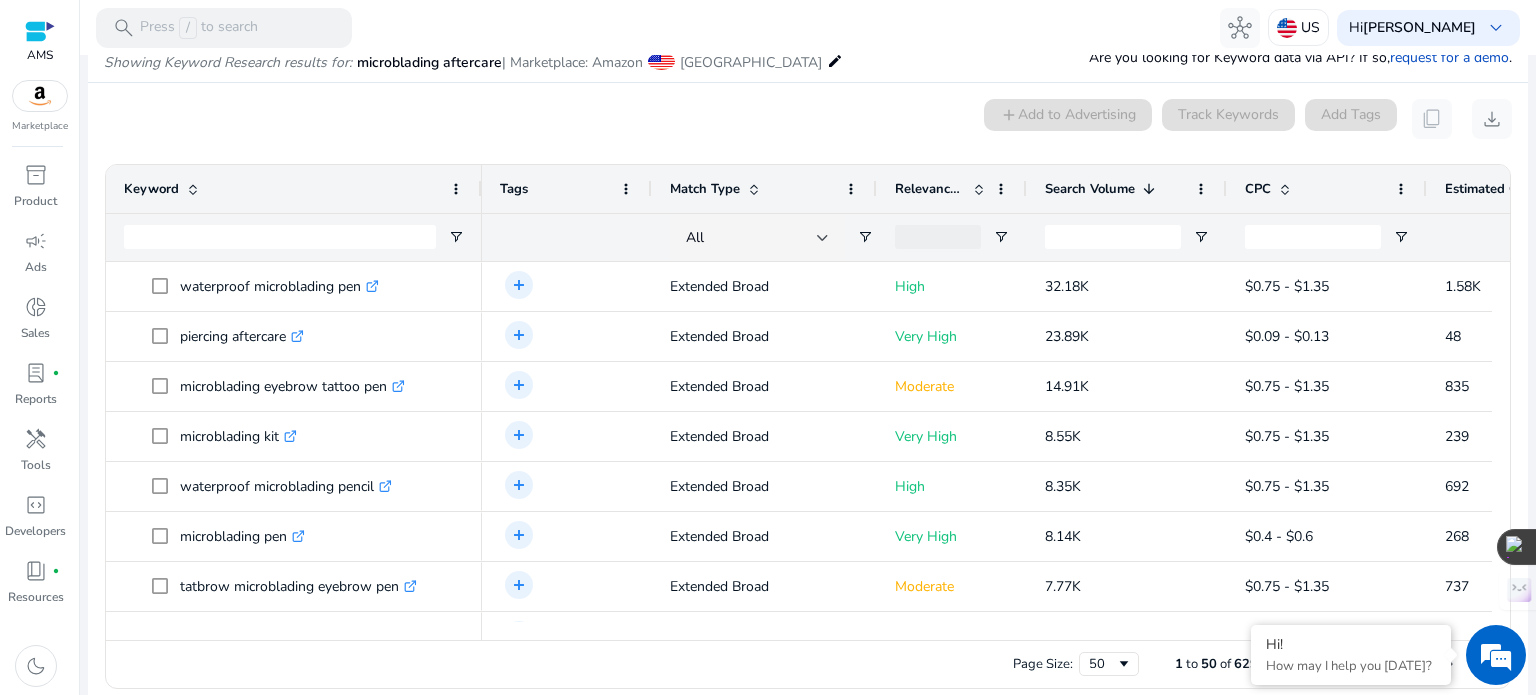 drag, startPoint x: 404, startPoint y: 194, endPoint x: 480, endPoint y: 202, distance: 76.41989 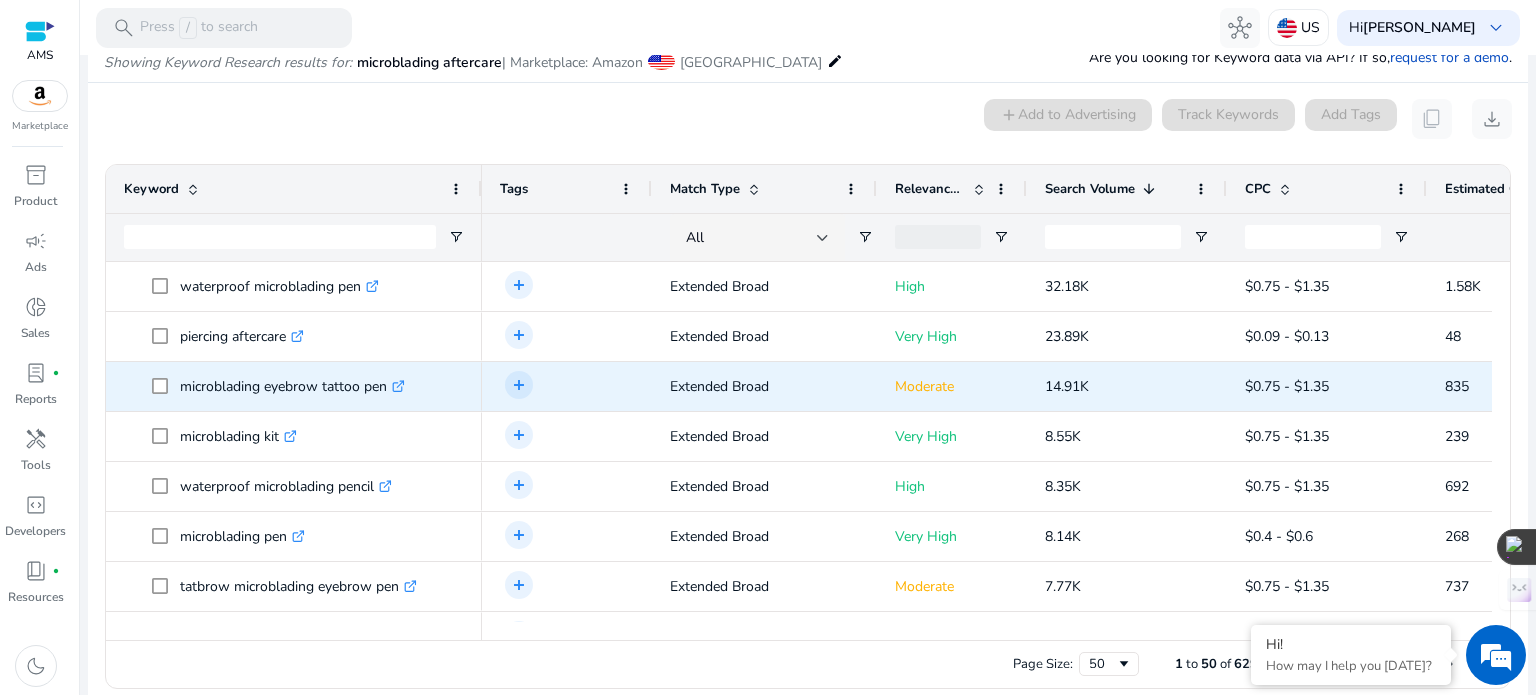 scroll, scrollTop: 73, scrollLeft: 0, axis: vertical 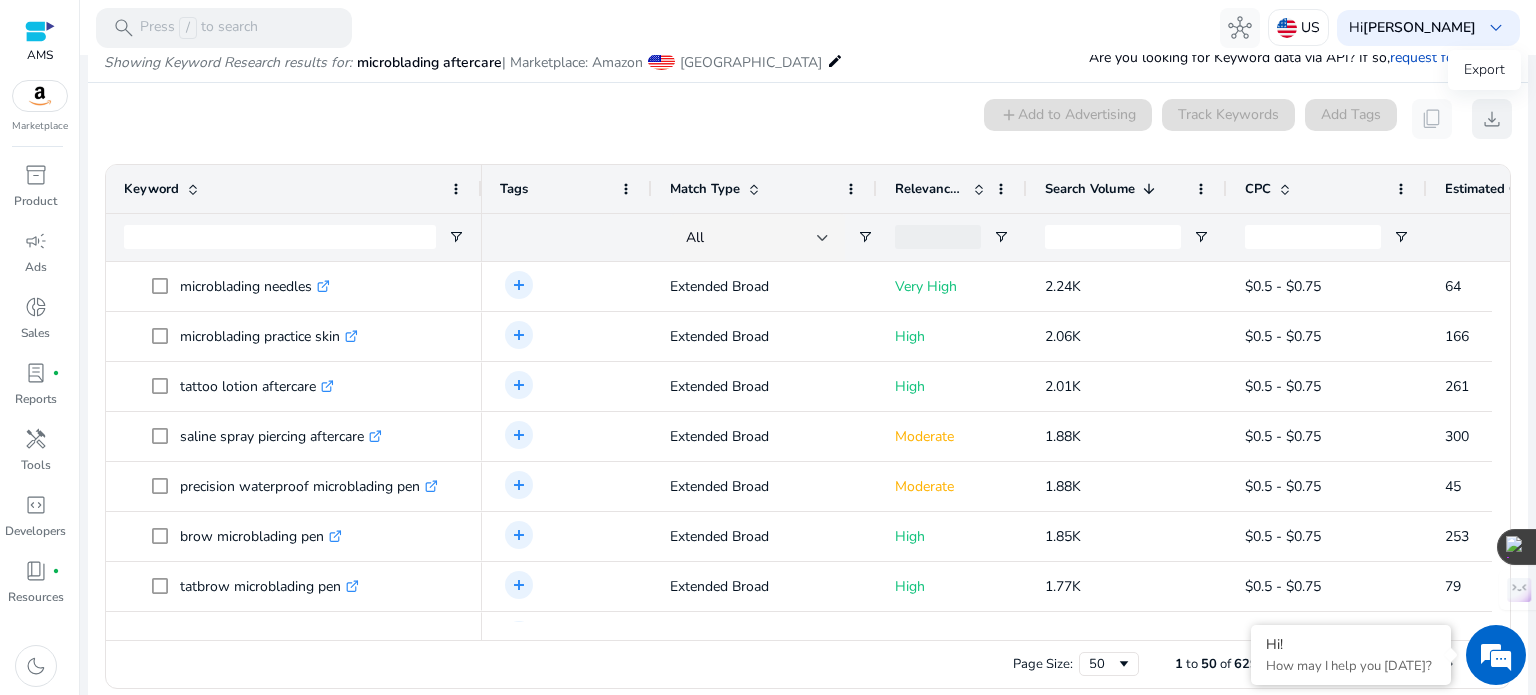 click on "download" 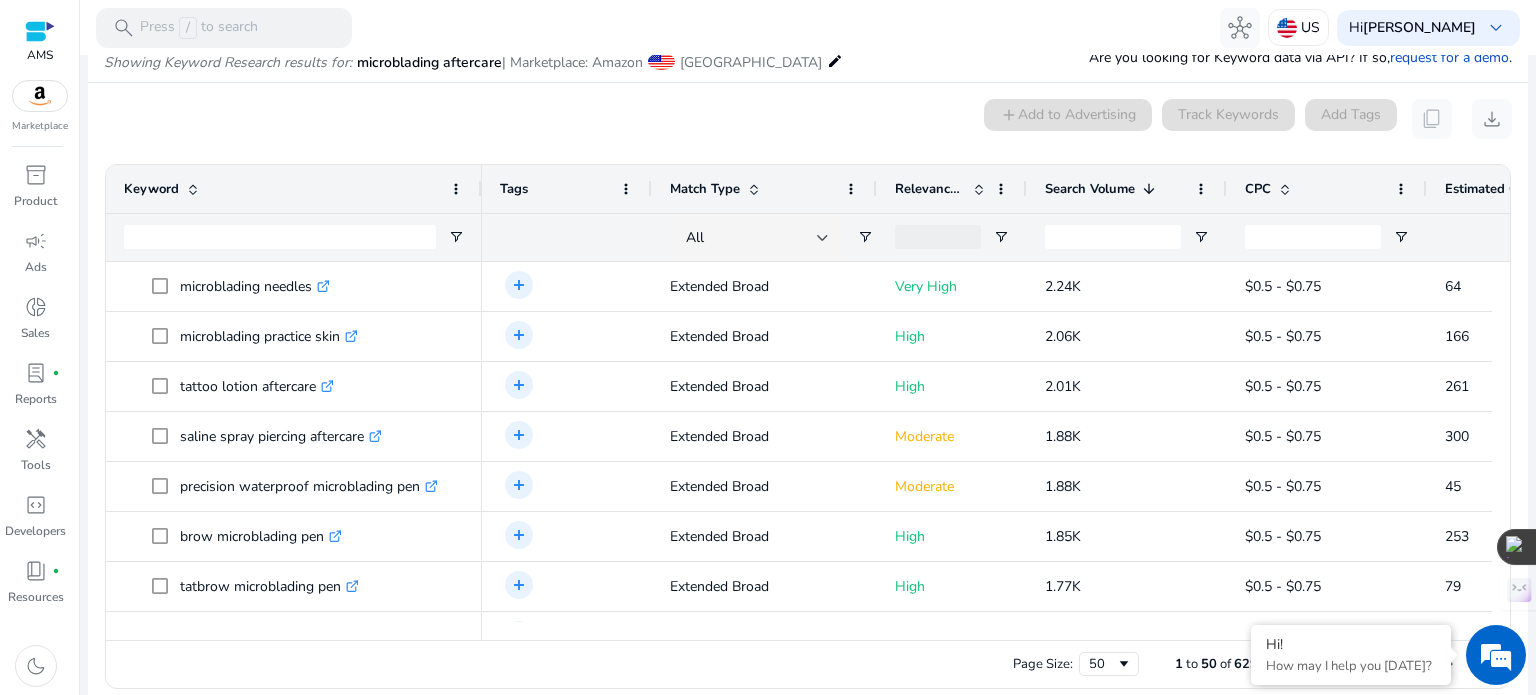 scroll, scrollTop: 102, scrollLeft: 0, axis: vertical 